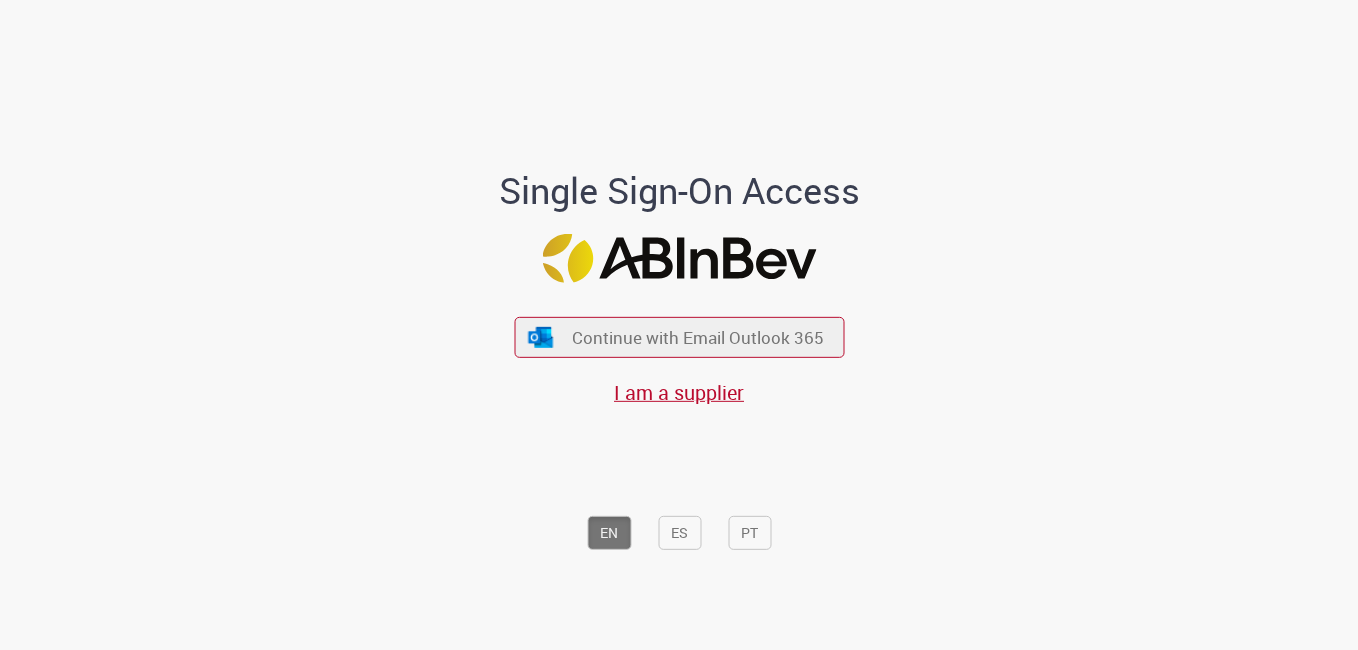 scroll, scrollTop: 0, scrollLeft: 0, axis: both 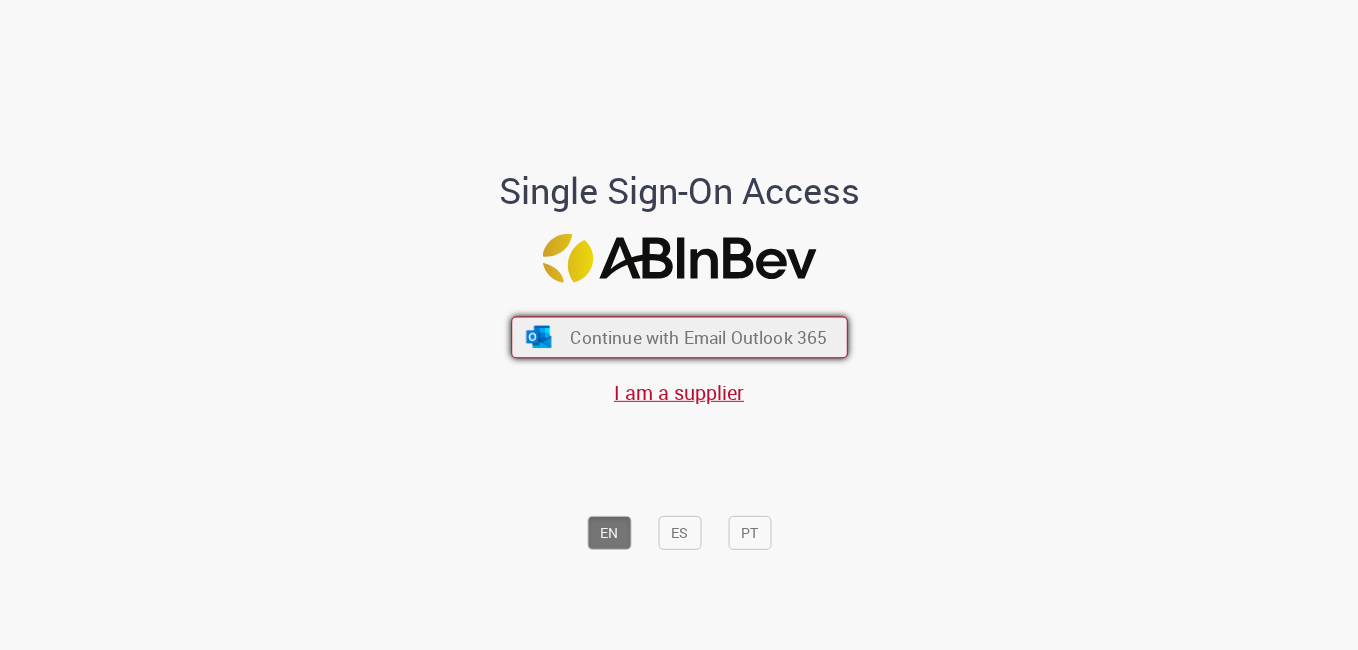 click on "Continue with Email Outlook 365" at bounding box center (679, 338) 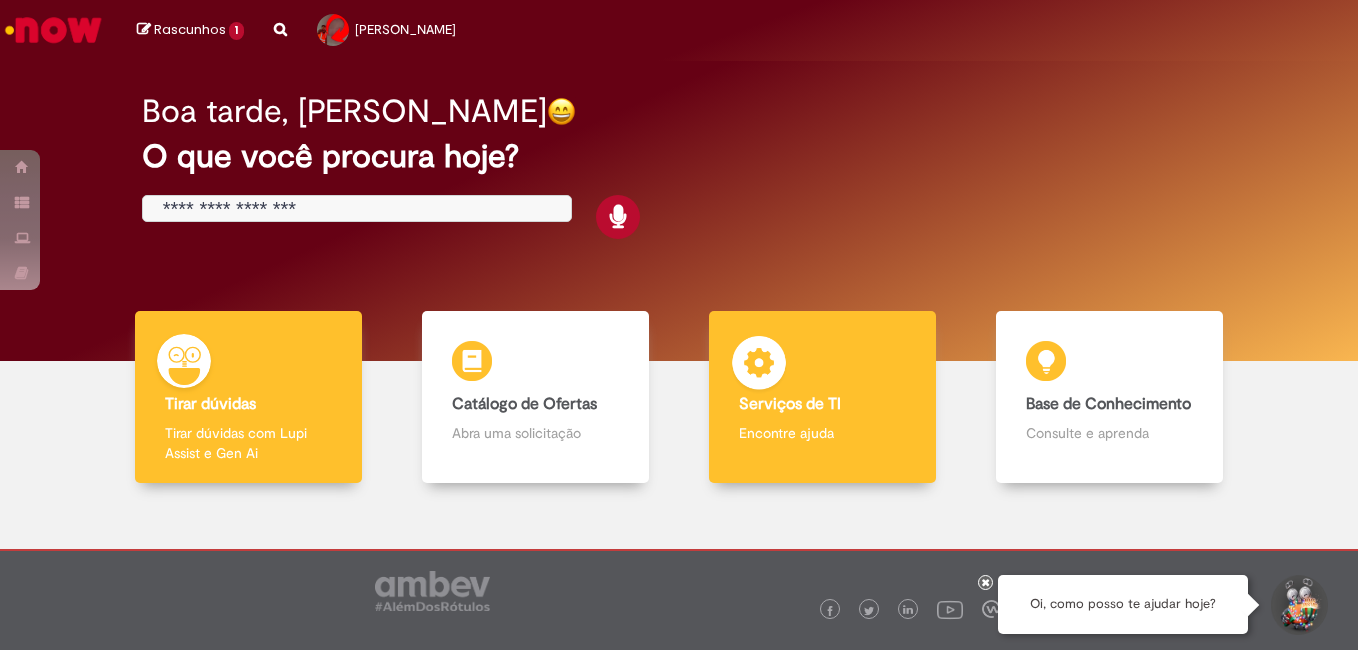 scroll, scrollTop: 0, scrollLeft: 0, axis: both 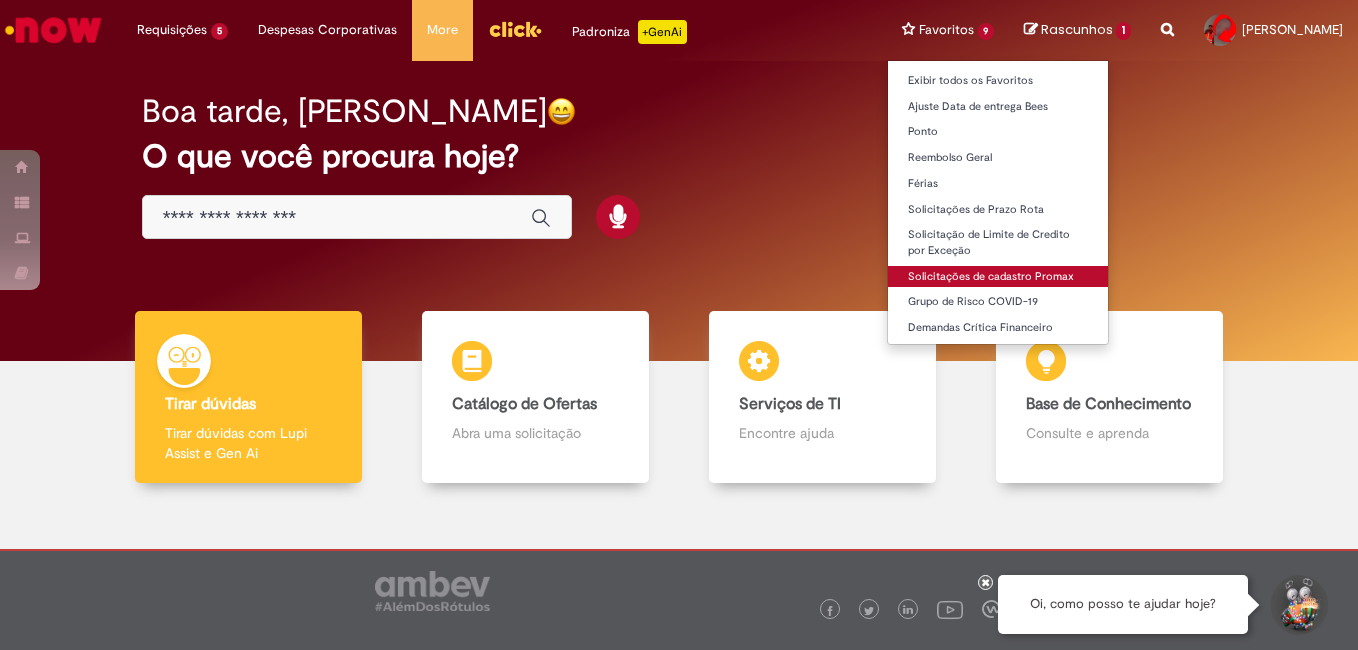 click on "Solicitações de cadastro Promax" at bounding box center [998, 277] 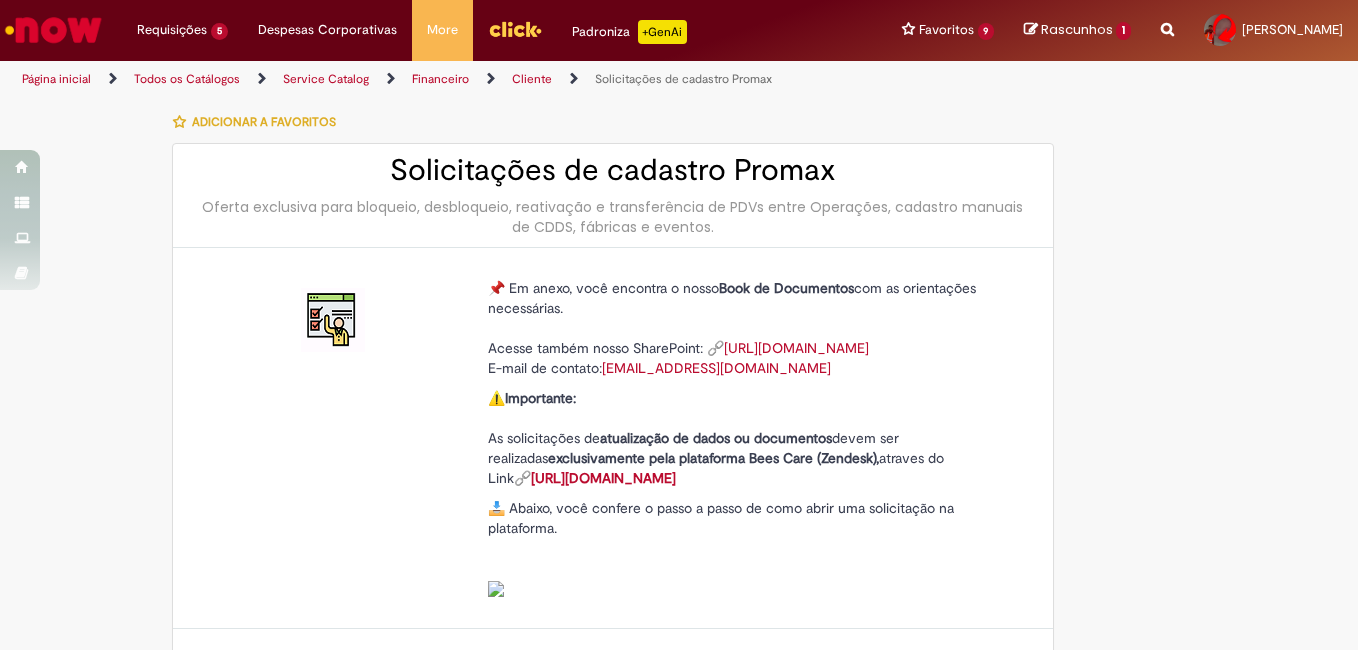 type on "********" 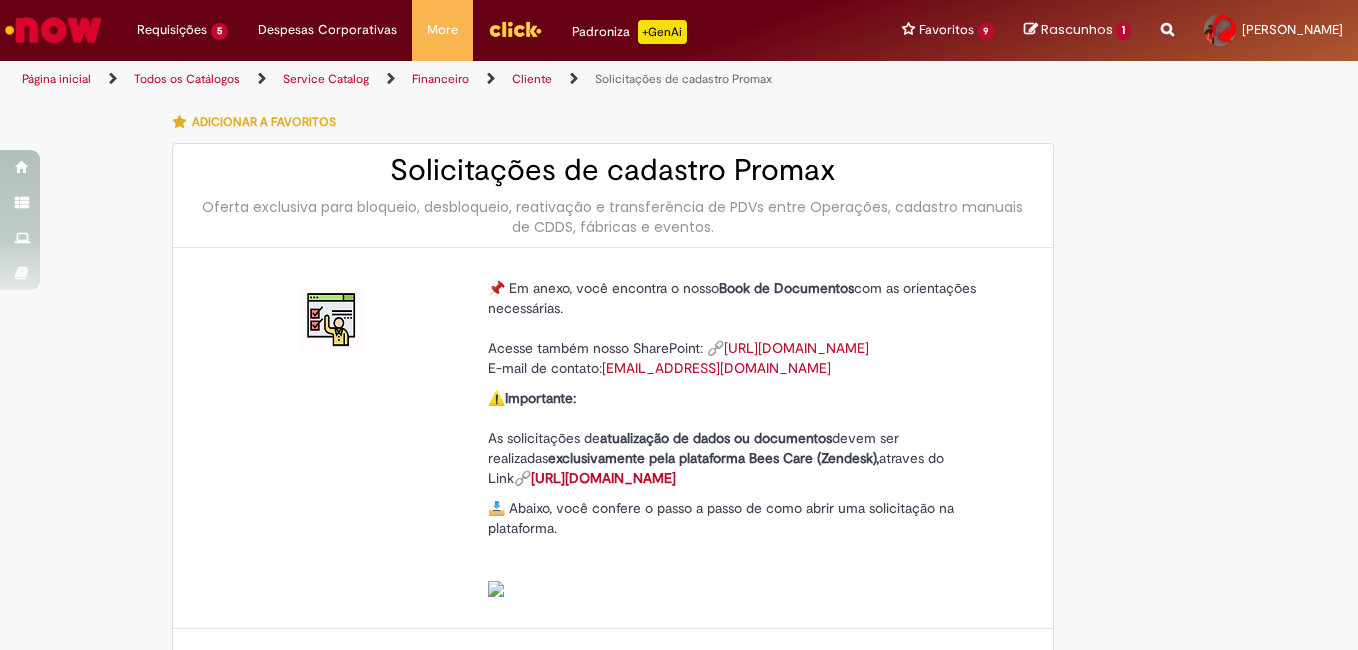 type on "**********" 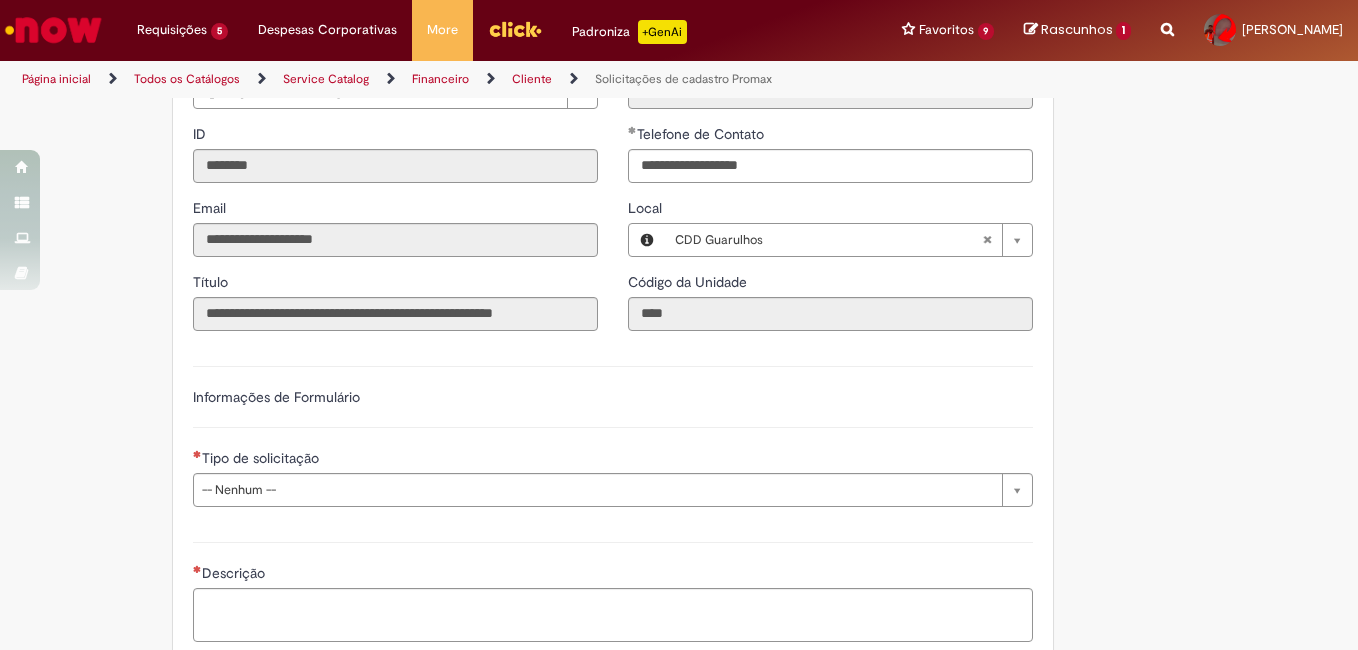 scroll, scrollTop: 800, scrollLeft: 0, axis: vertical 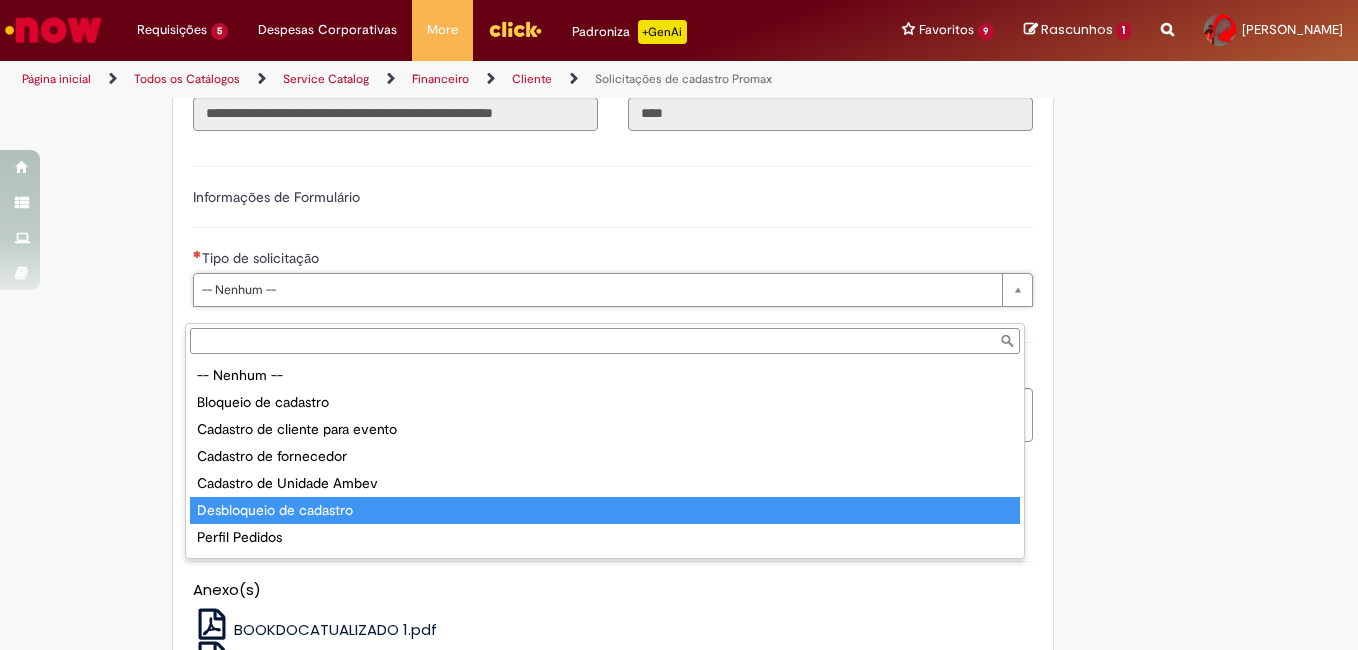 type on "**********" 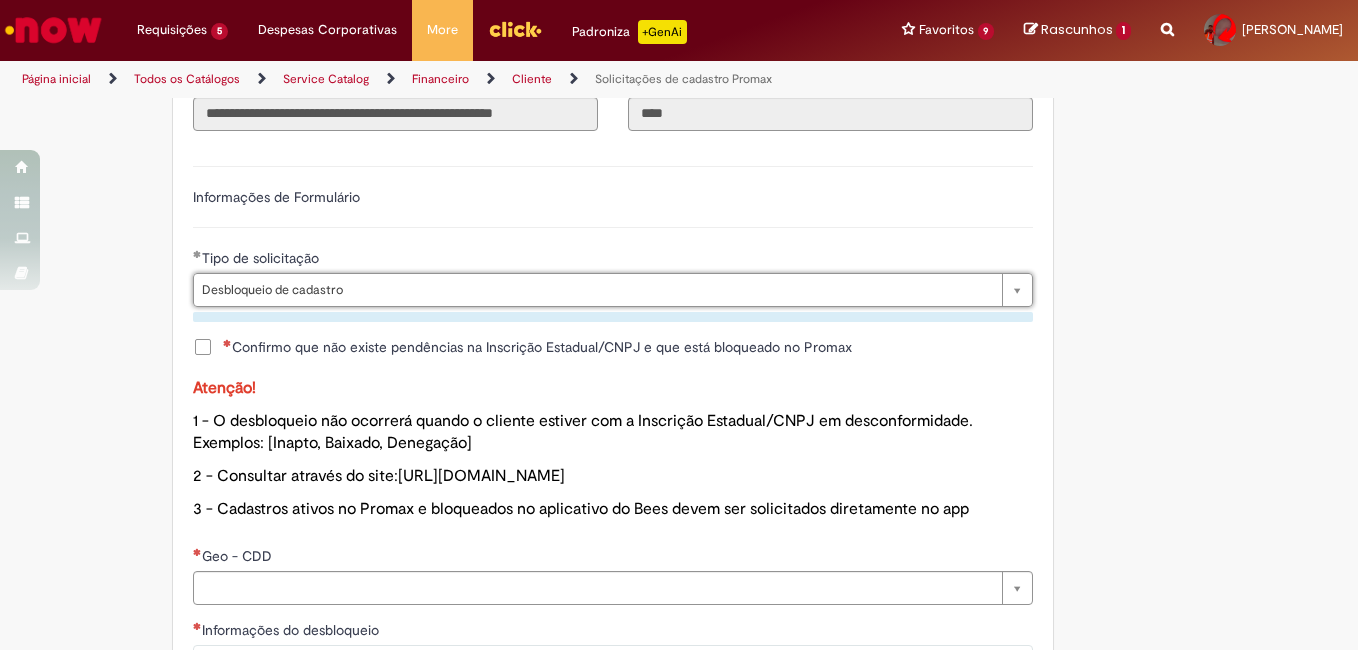 click on "Confirmo que não existe pendências na Inscrição Estadual/CNPJ e que está bloqueado no Promax" at bounding box center (537, 347) 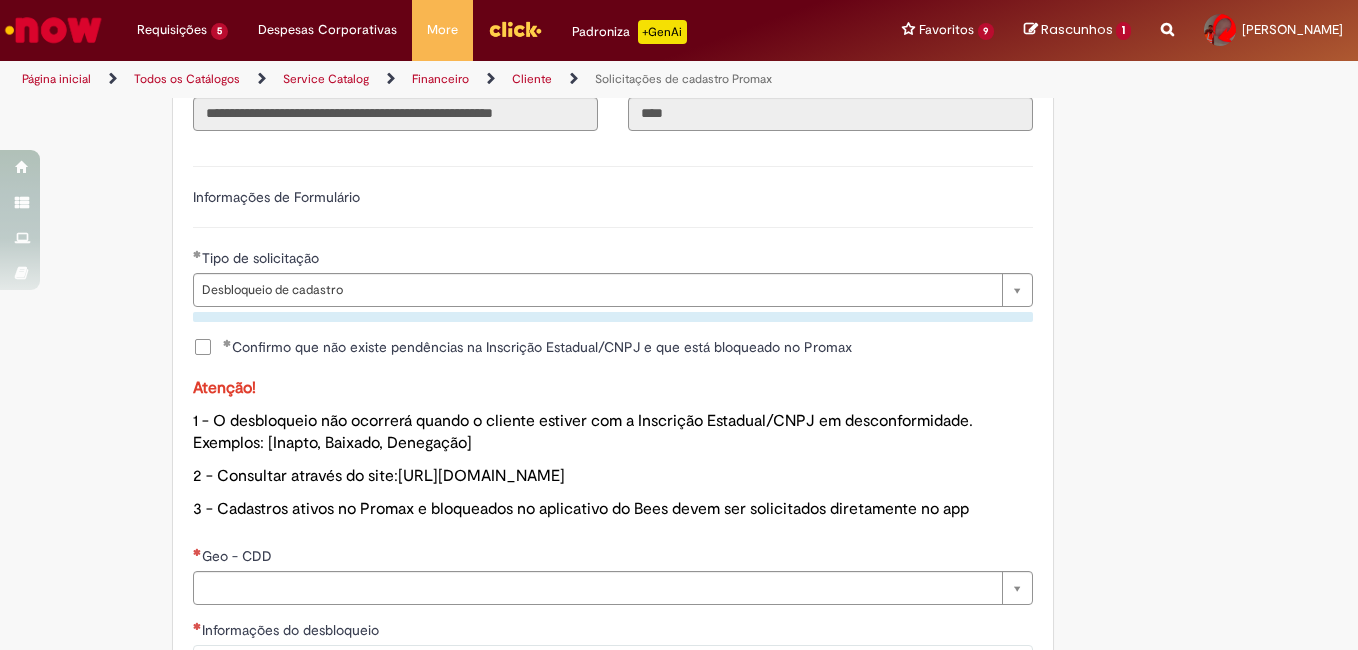 scroll, scrollTop: 1000, scrollLeft: 0, axis: vertical 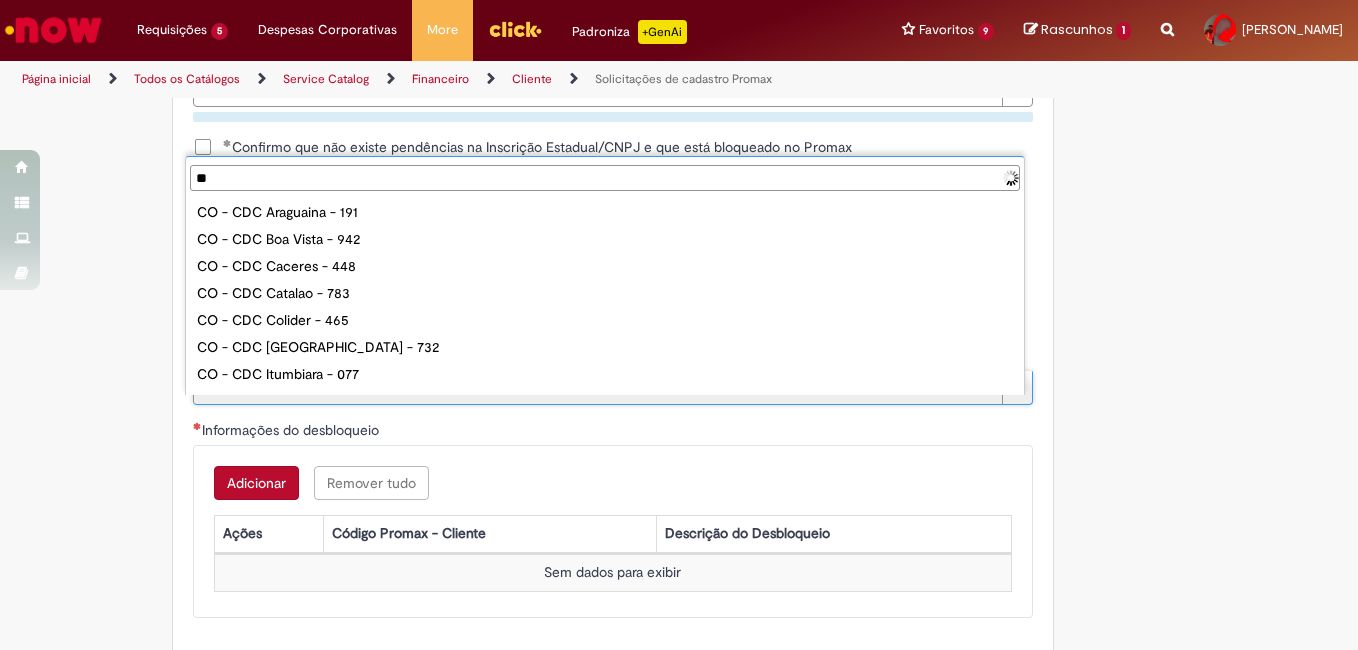 type on "***" 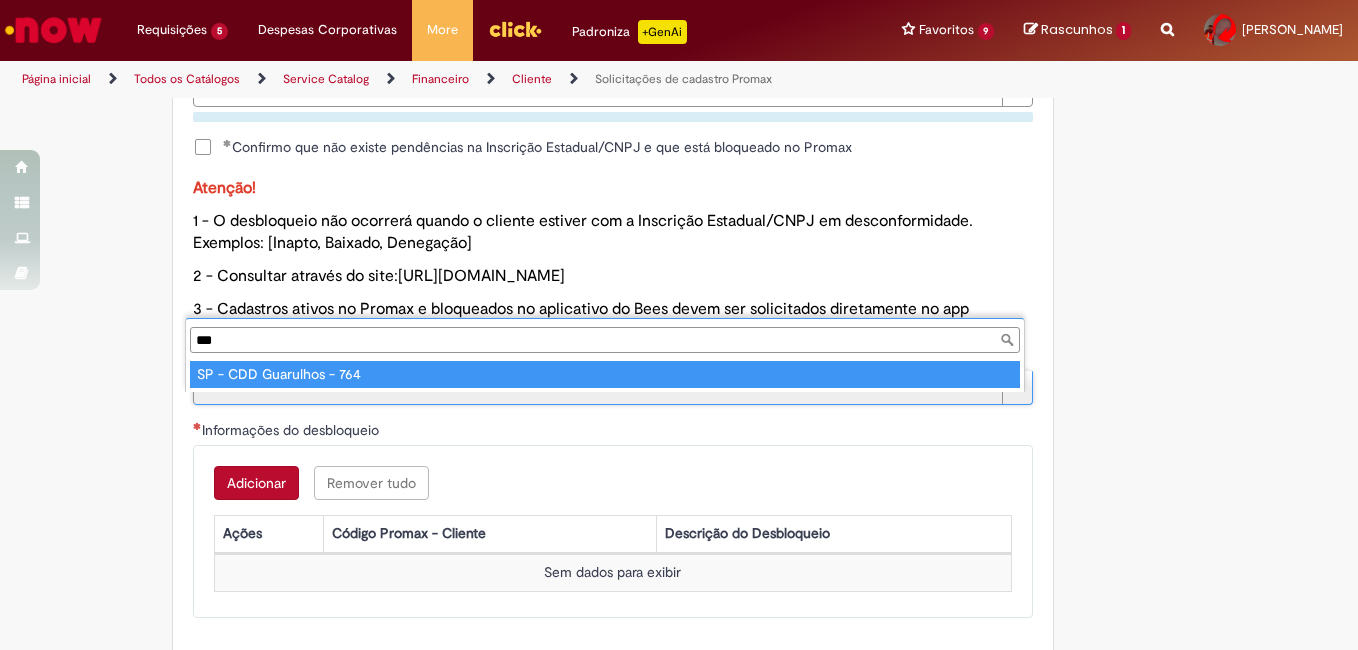 type on "**********" 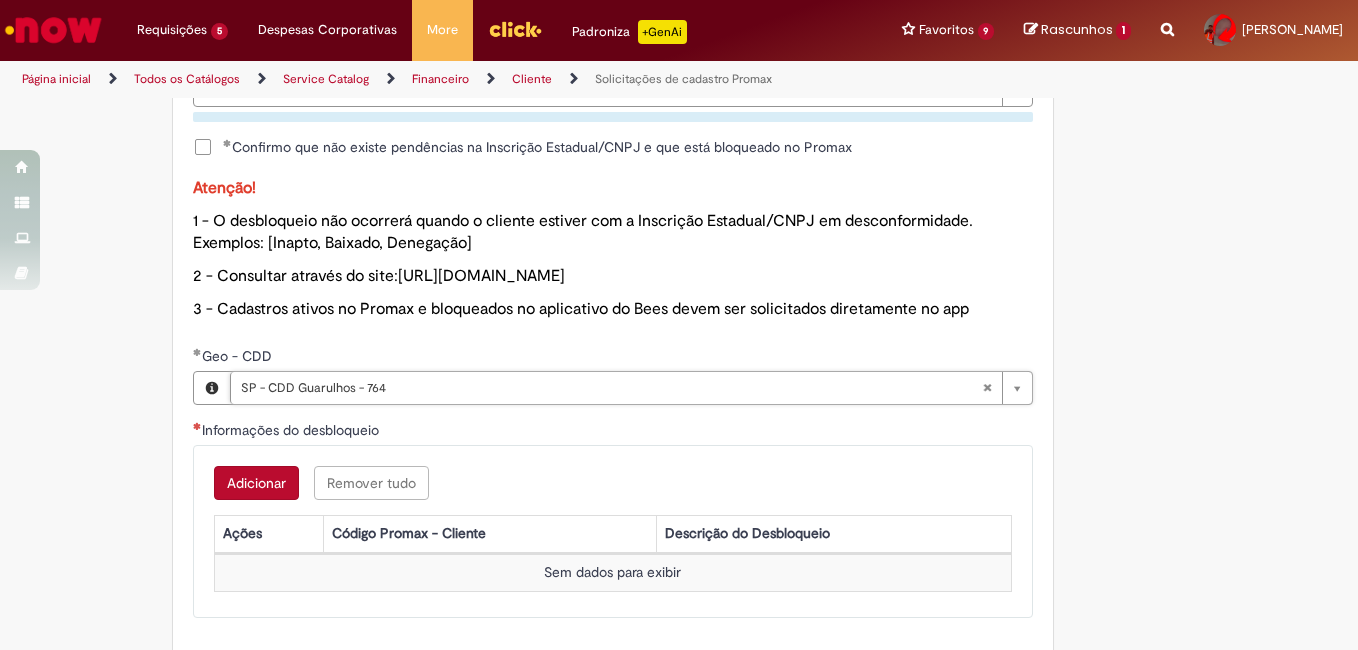 scroll, scrollTop: 1300, scrollLeft: 0, axis: vertical 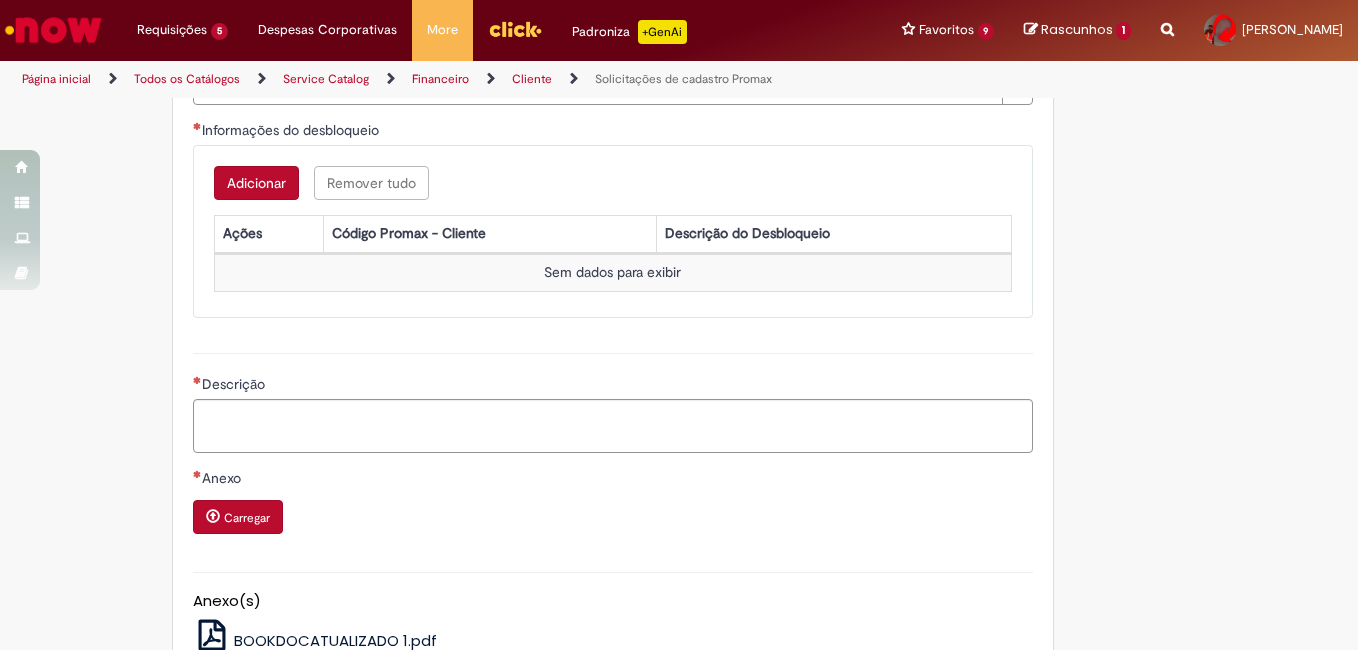 click on "Adicionar" at bounding box center (256, 183) 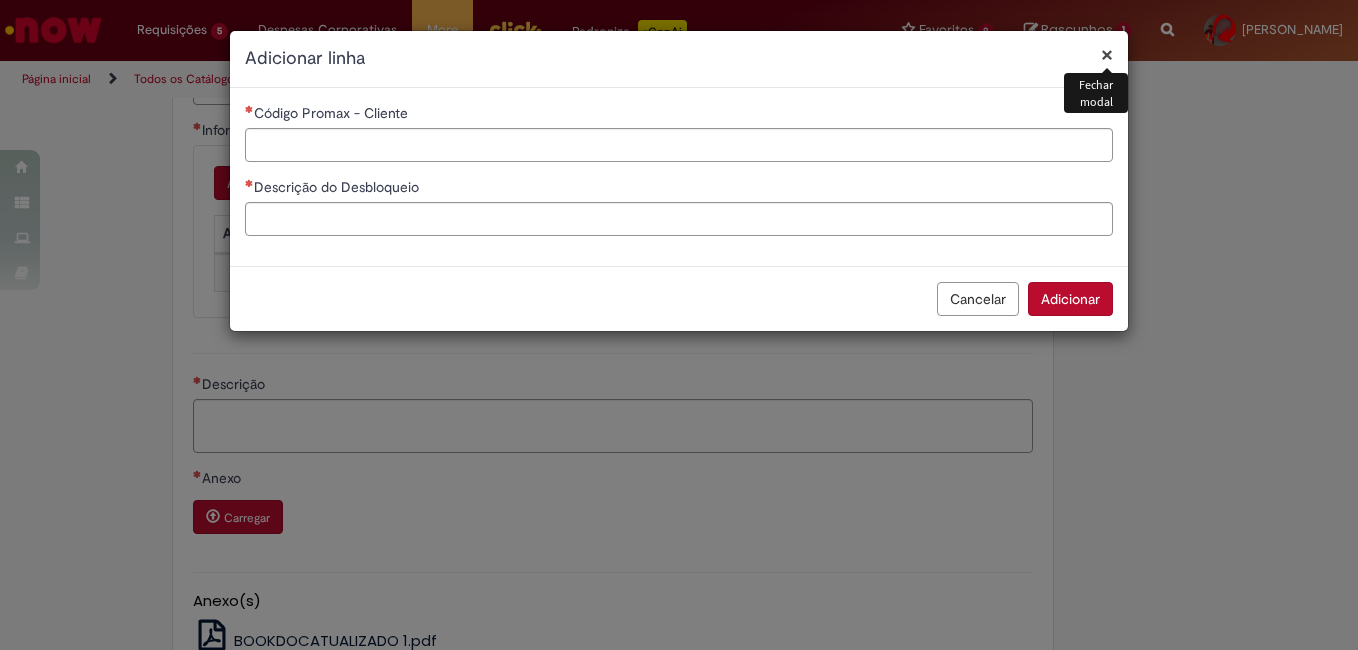 type 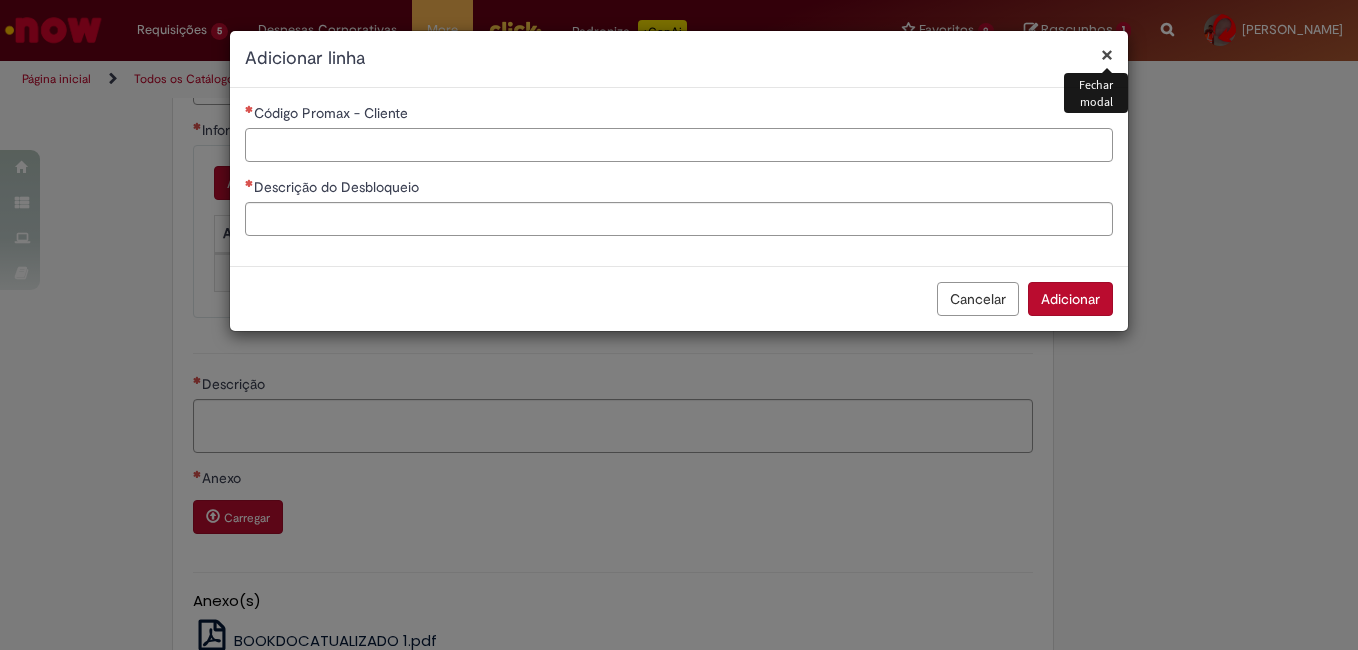 click on "Código Promax - Cliente" at bounding box center [679, 145] 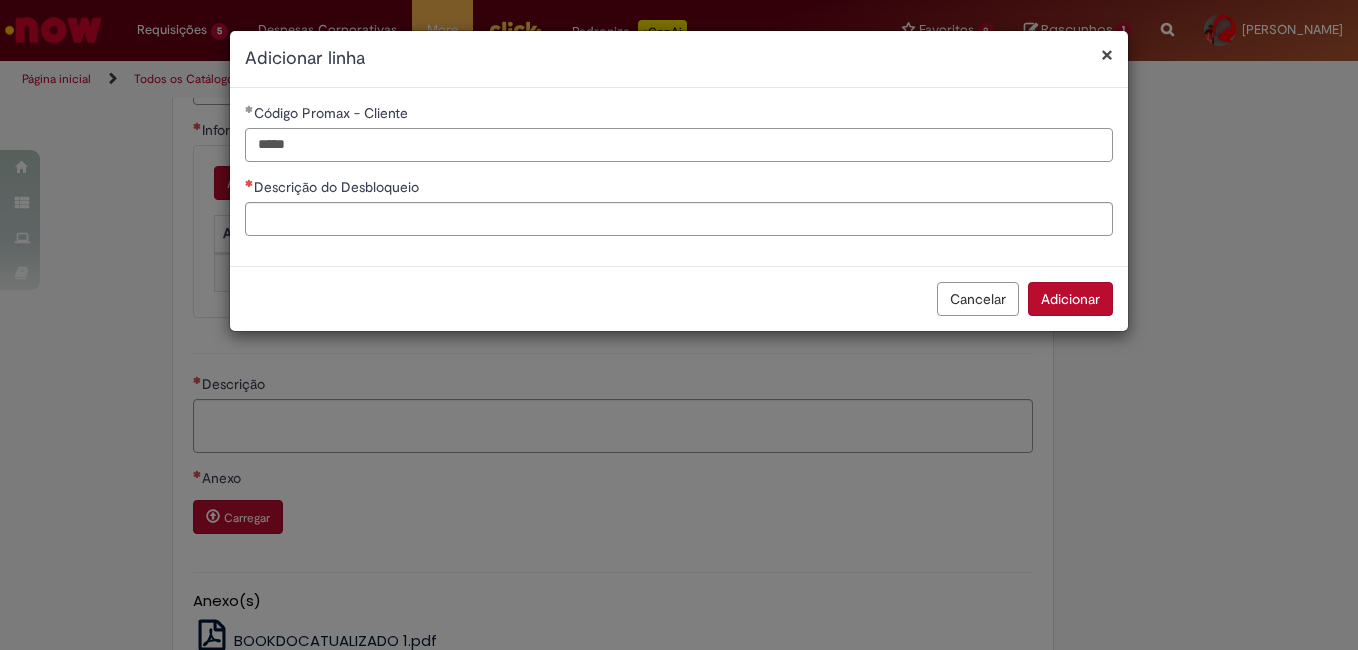 type on "*****" 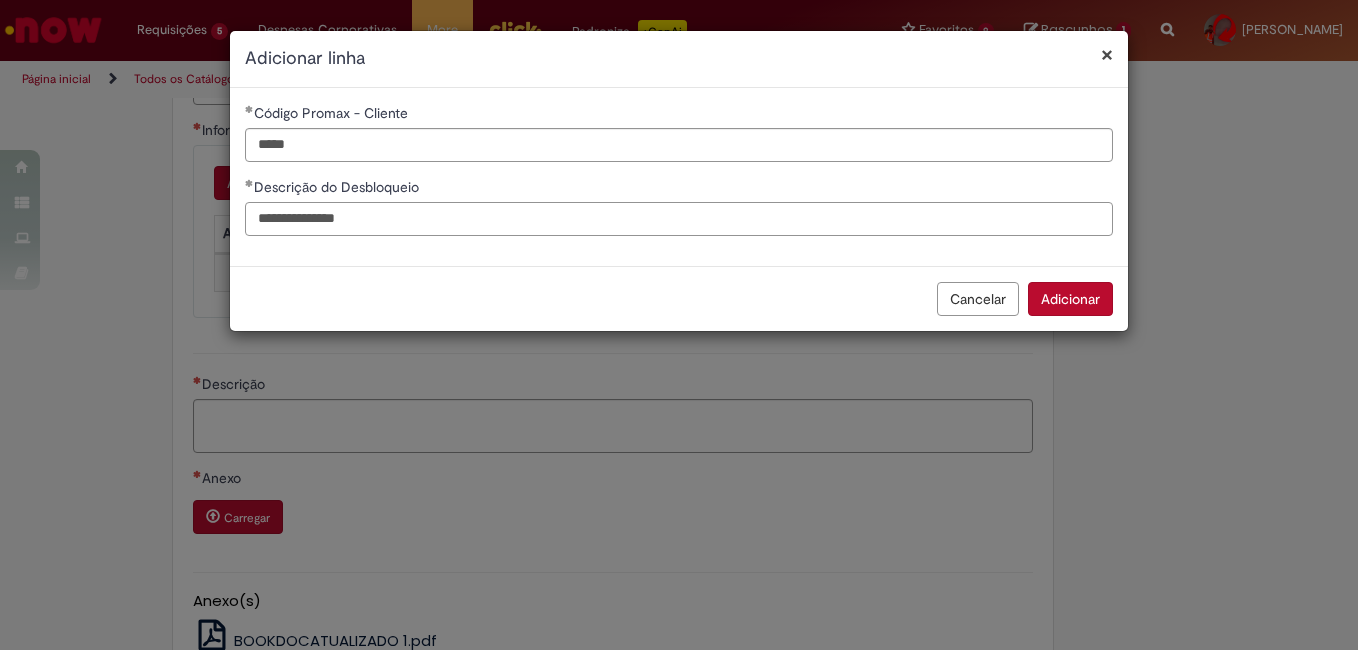 type on "**********" 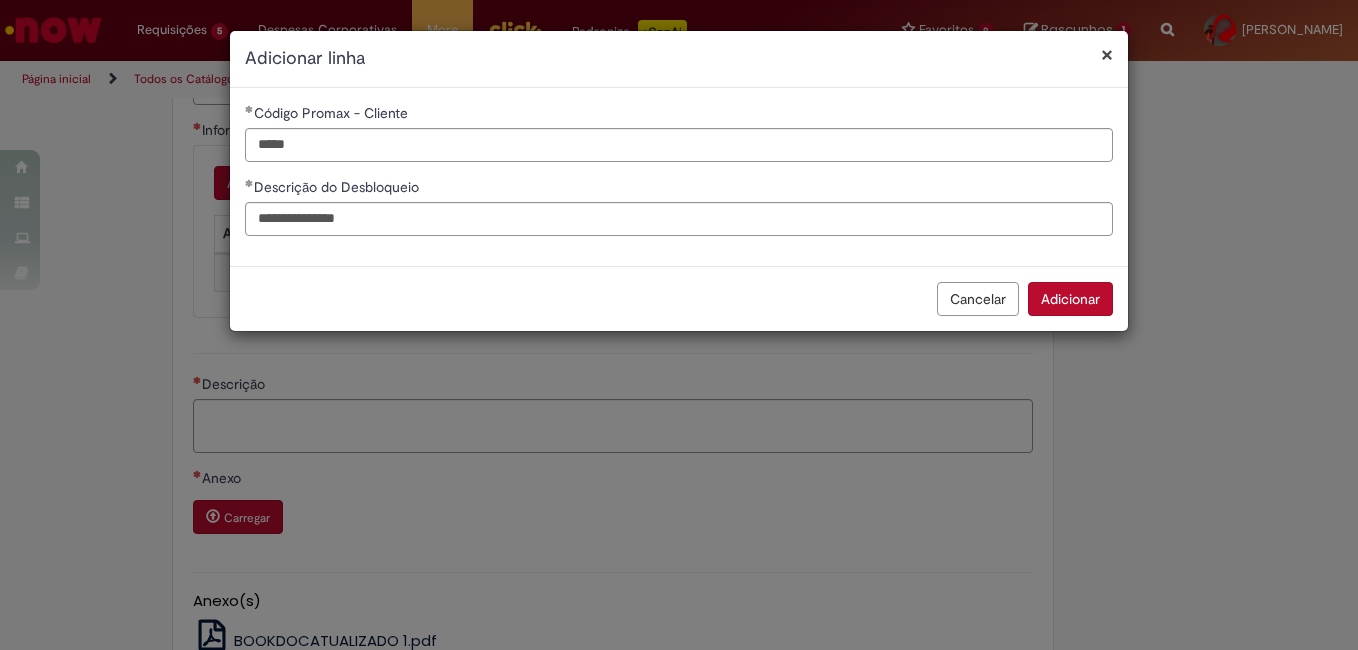 type 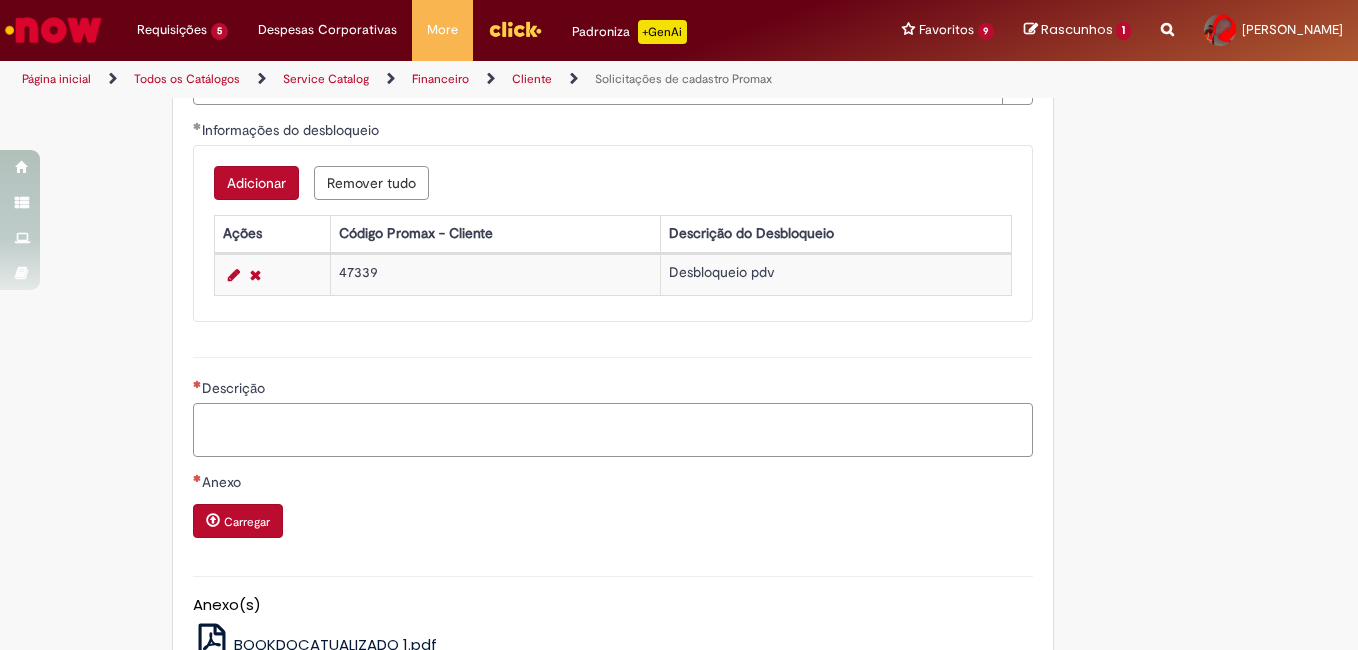click on "Descrição" at bounding box center [613, 430] 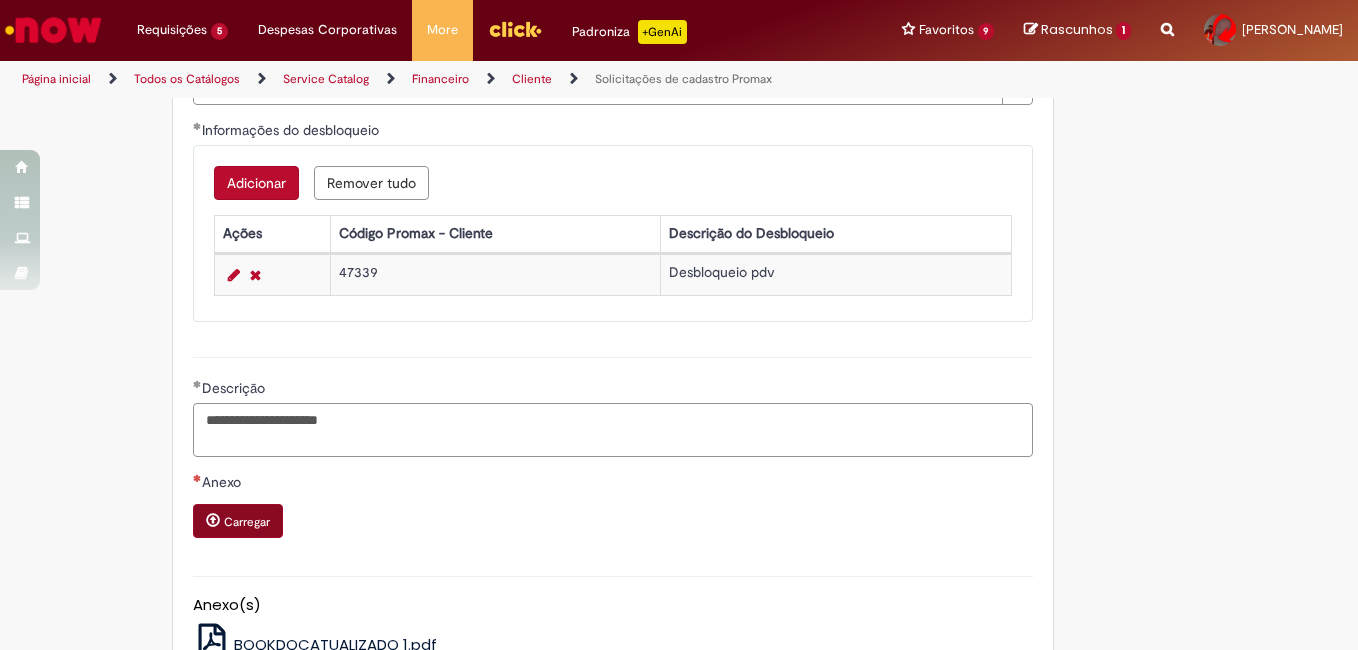 type on "**********" 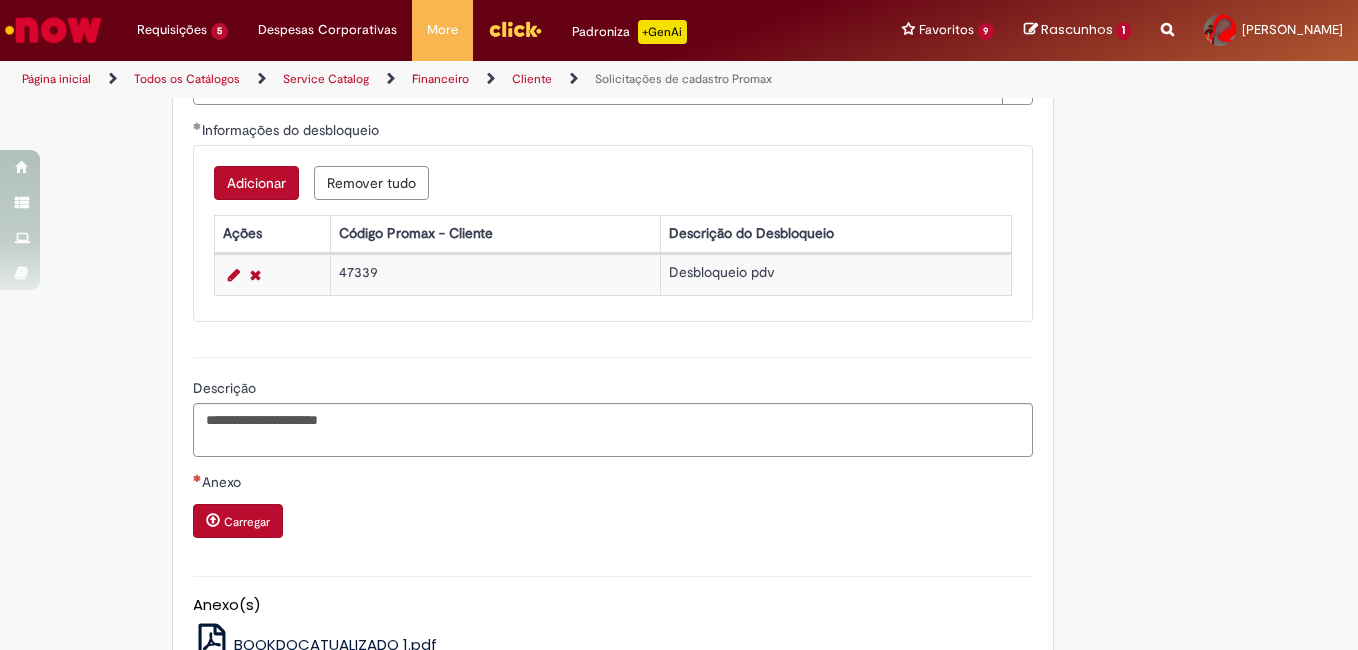 click on "Carregar" at bounding box center [247, 522] 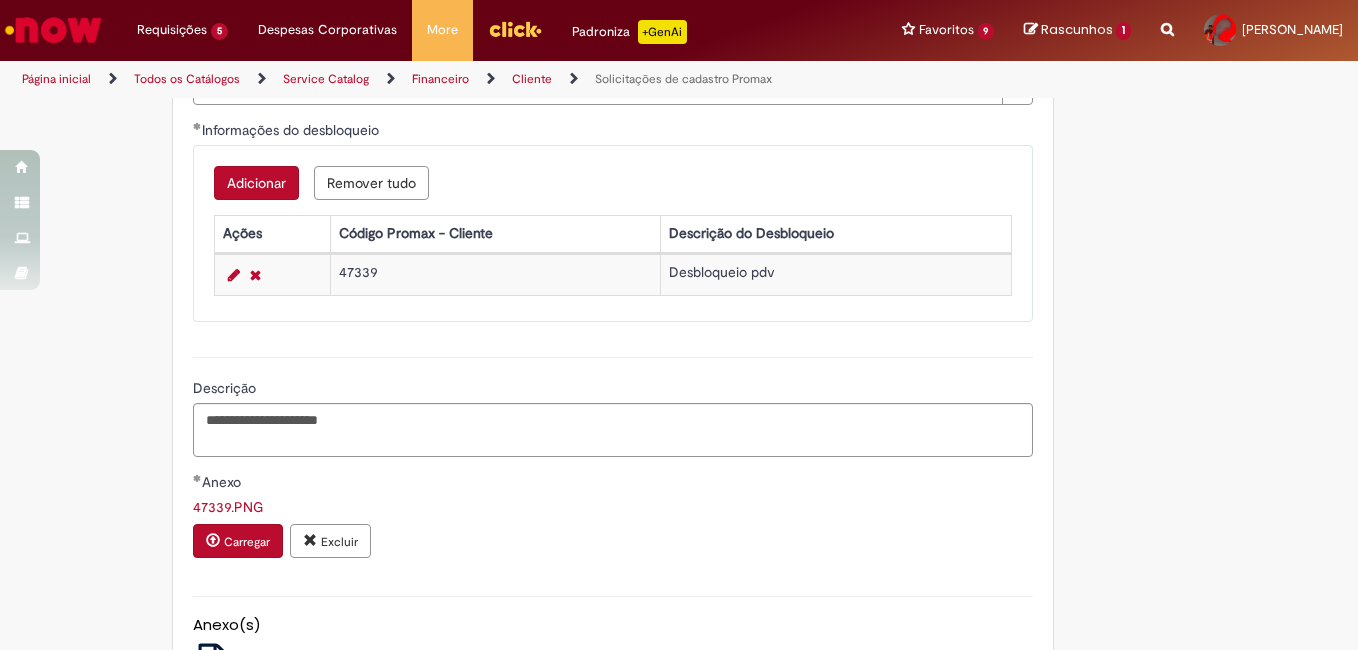 scroll, scrollTop: 1512, scrollLeft: 0, axis: vertical 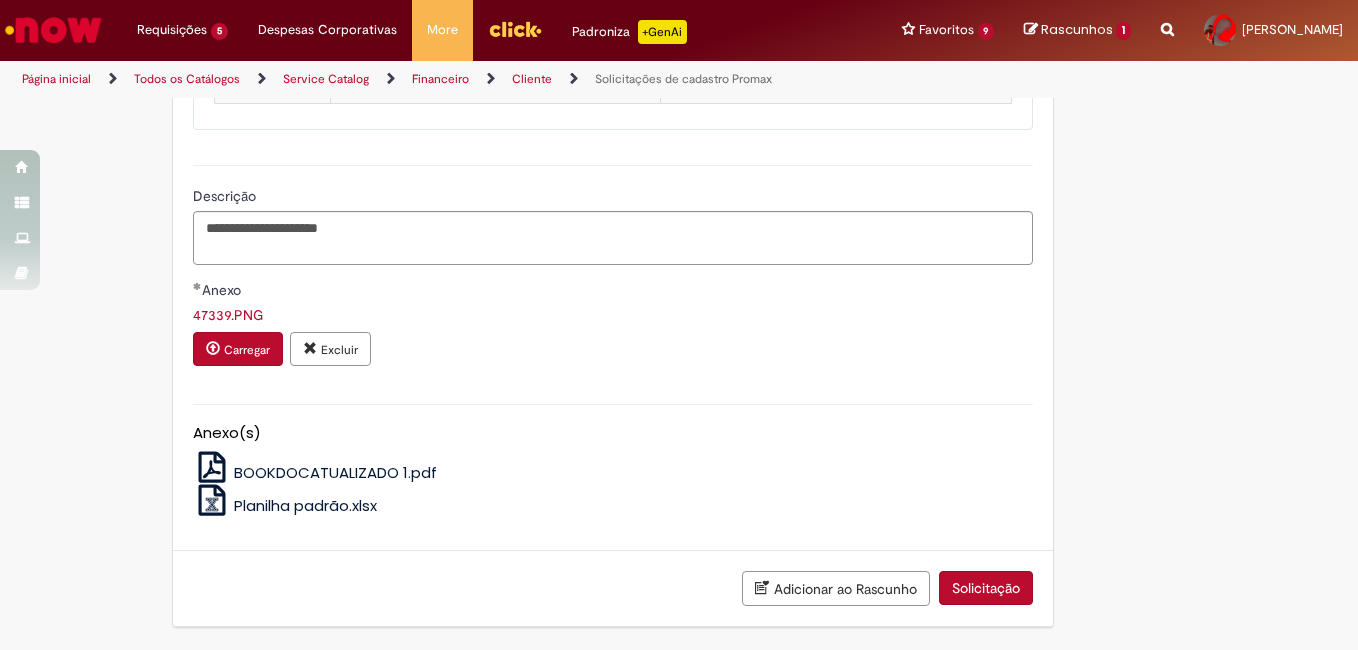 click on "Solicitação" at bounding box center (986, 588) 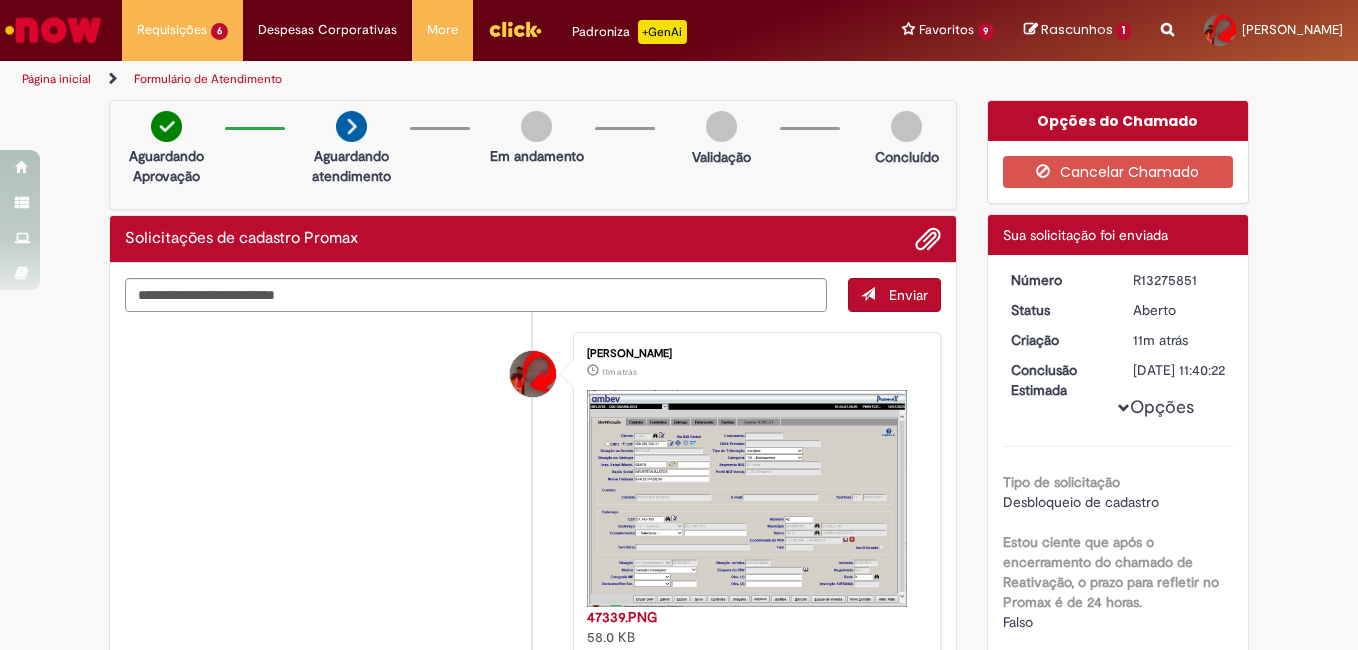 scroll, scrollTop: 0, scrollLeft: 0, axis: both 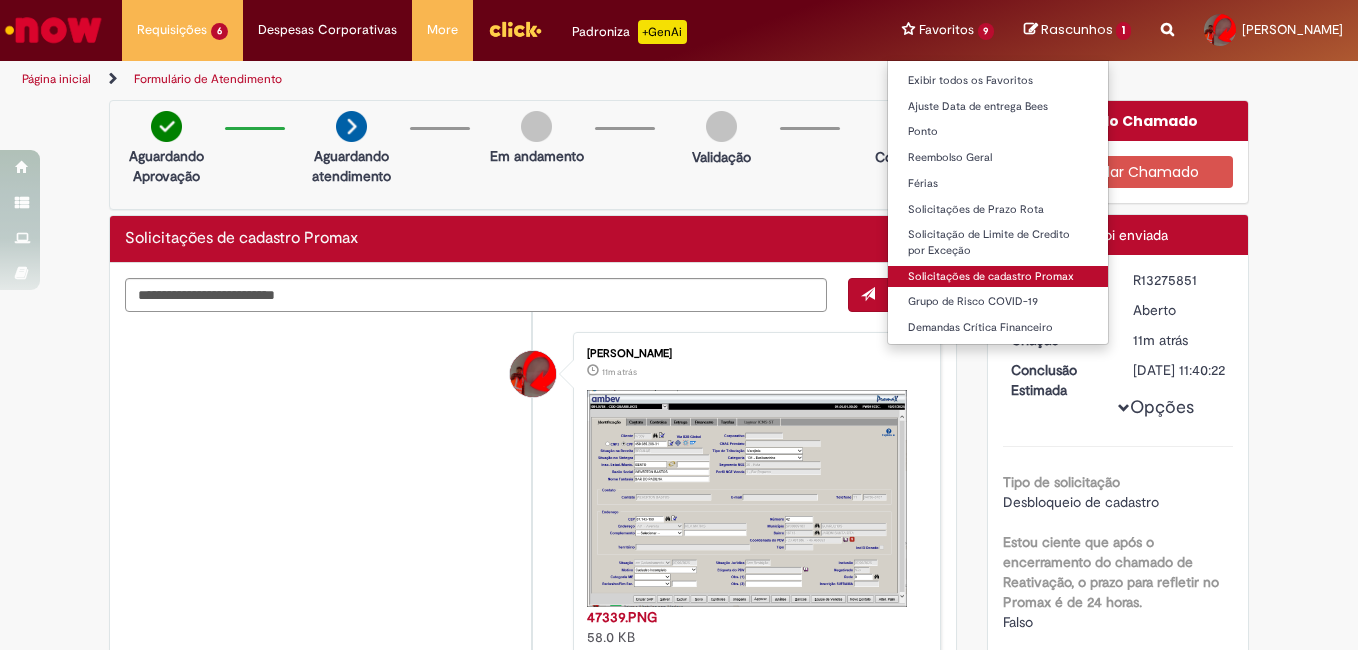click on "Solicitações de cadastro Promax" at bounding box center [998, 277] 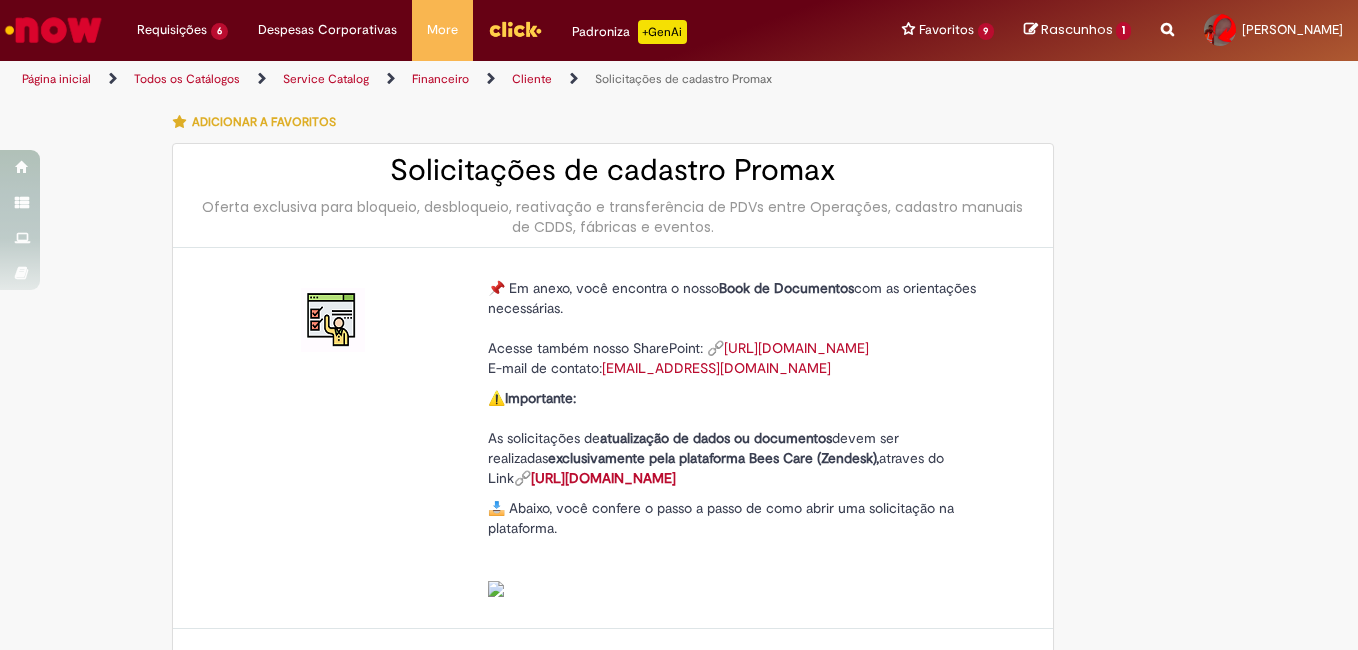 type on "********" 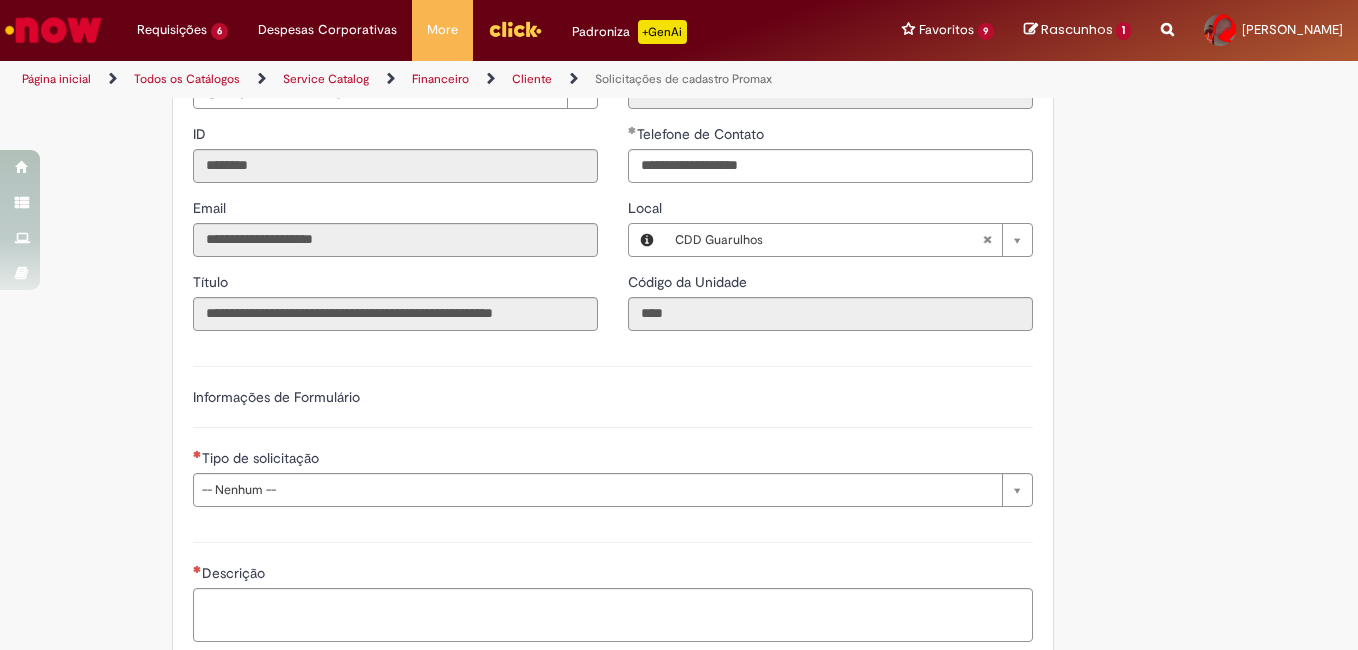 scroll, scrollTop: 700, scrollLeft: 0, axis: vertical 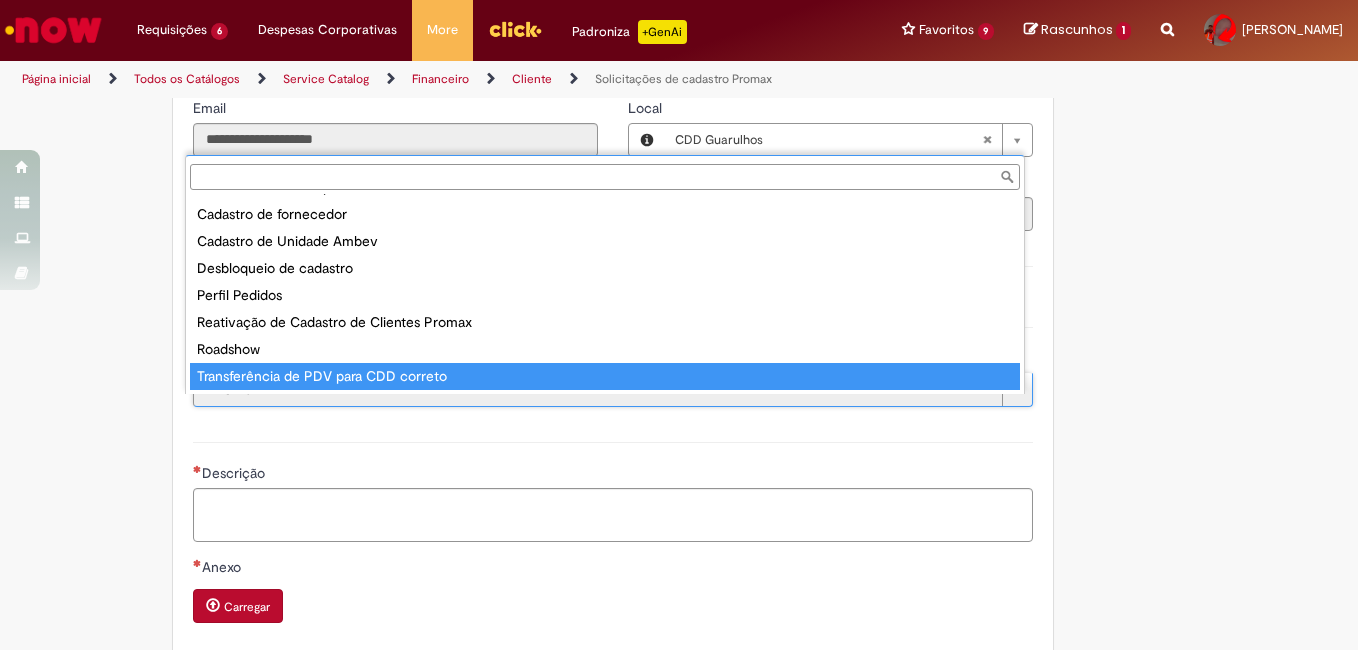 type on "**********" 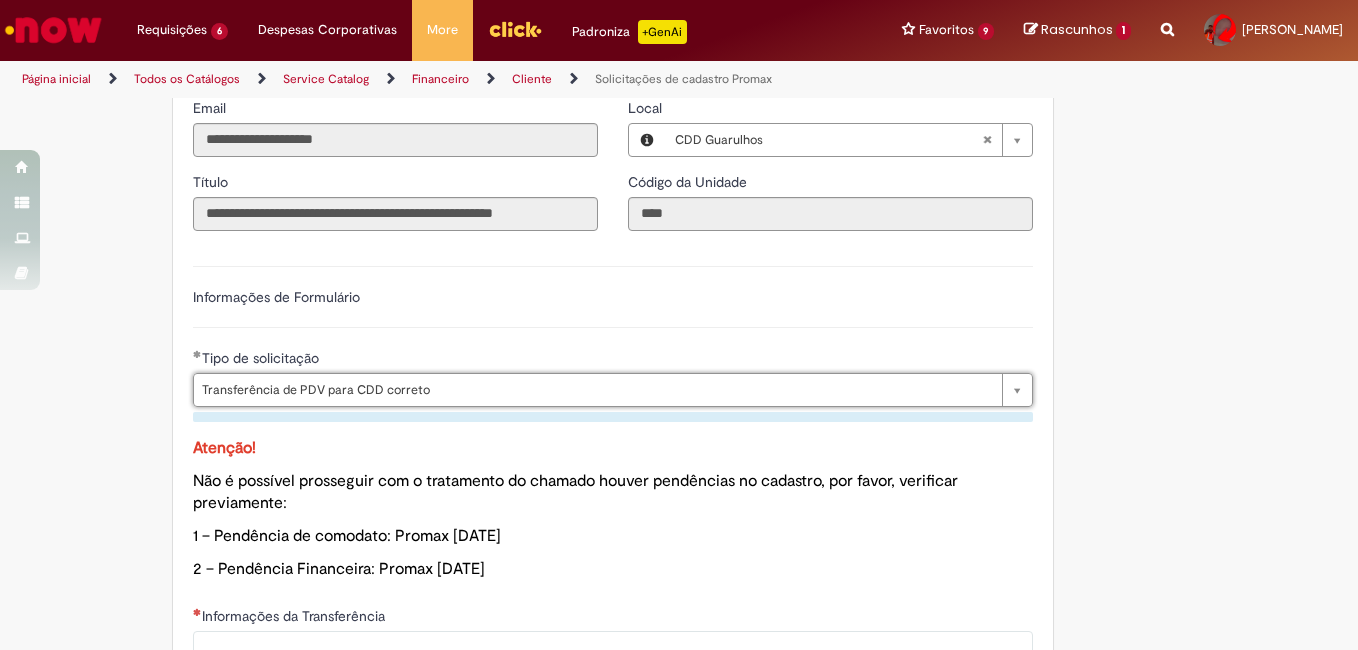 scroll, scrollTop: 1000, scrollLeft: 0, axis: vertical 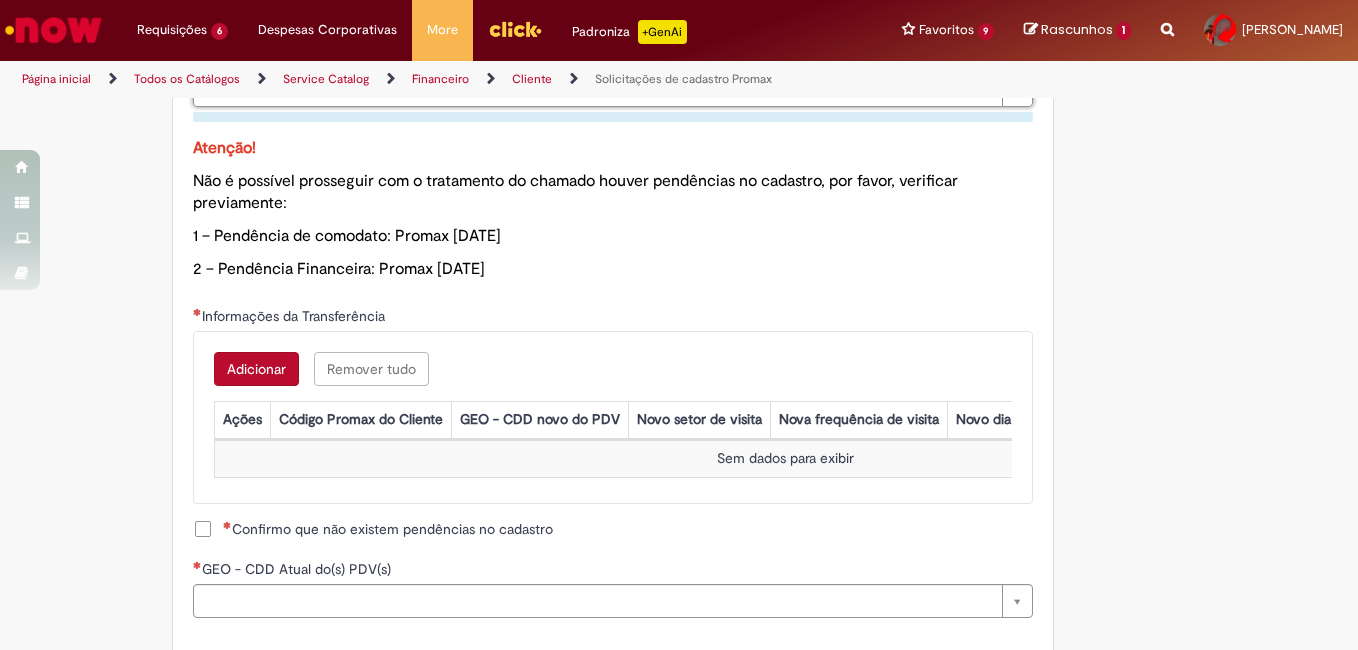 click on "Adicionar" at bounding box center [256, 369] 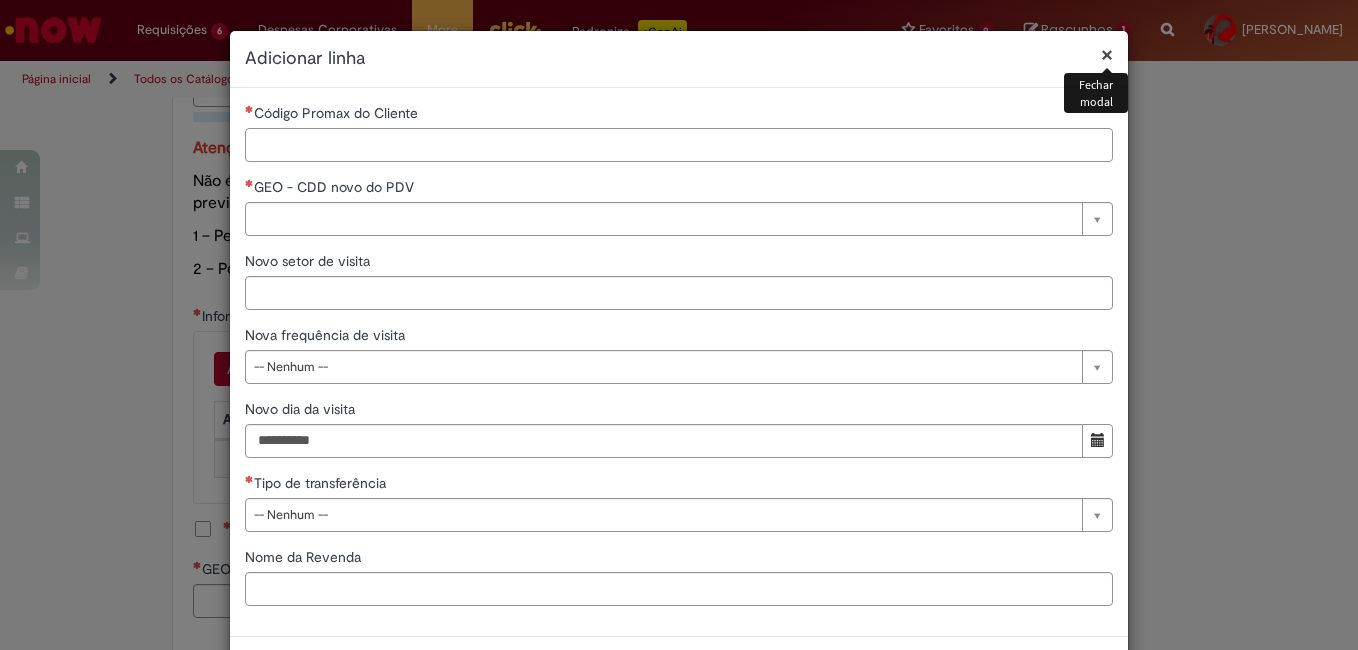 click on "Código Promax do Cliente" at bounding box center (679, 145) 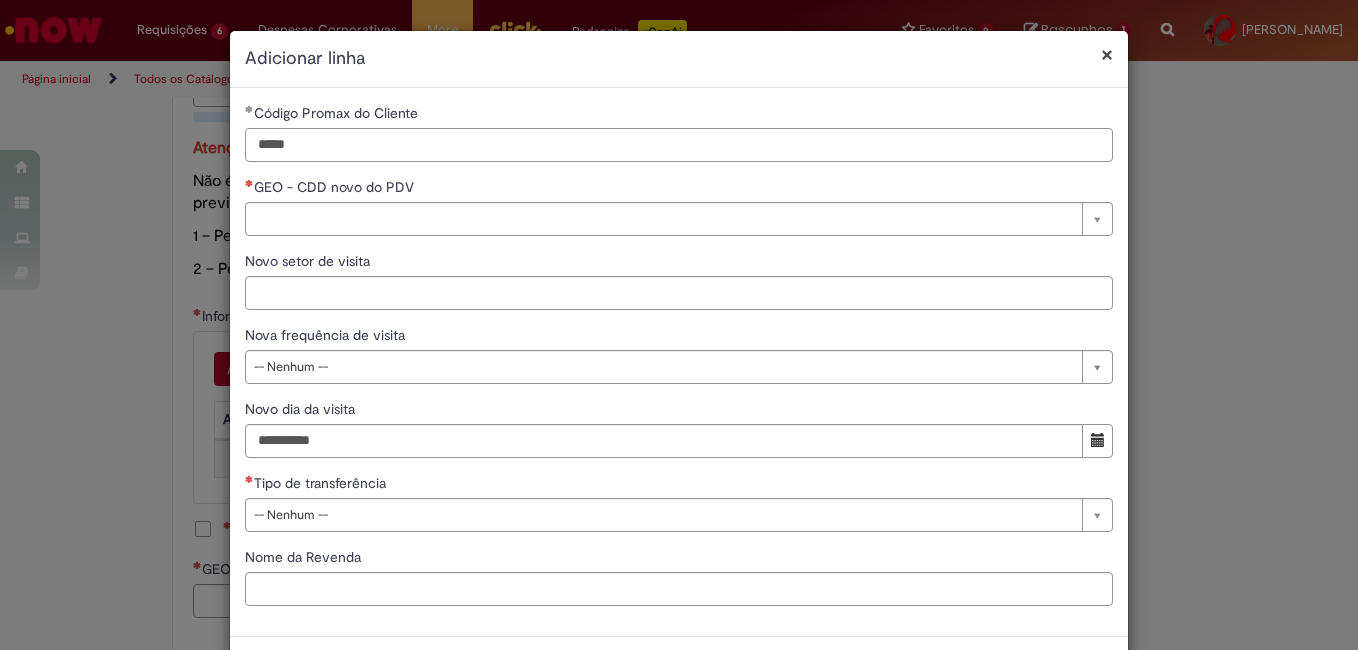 type on "*****" 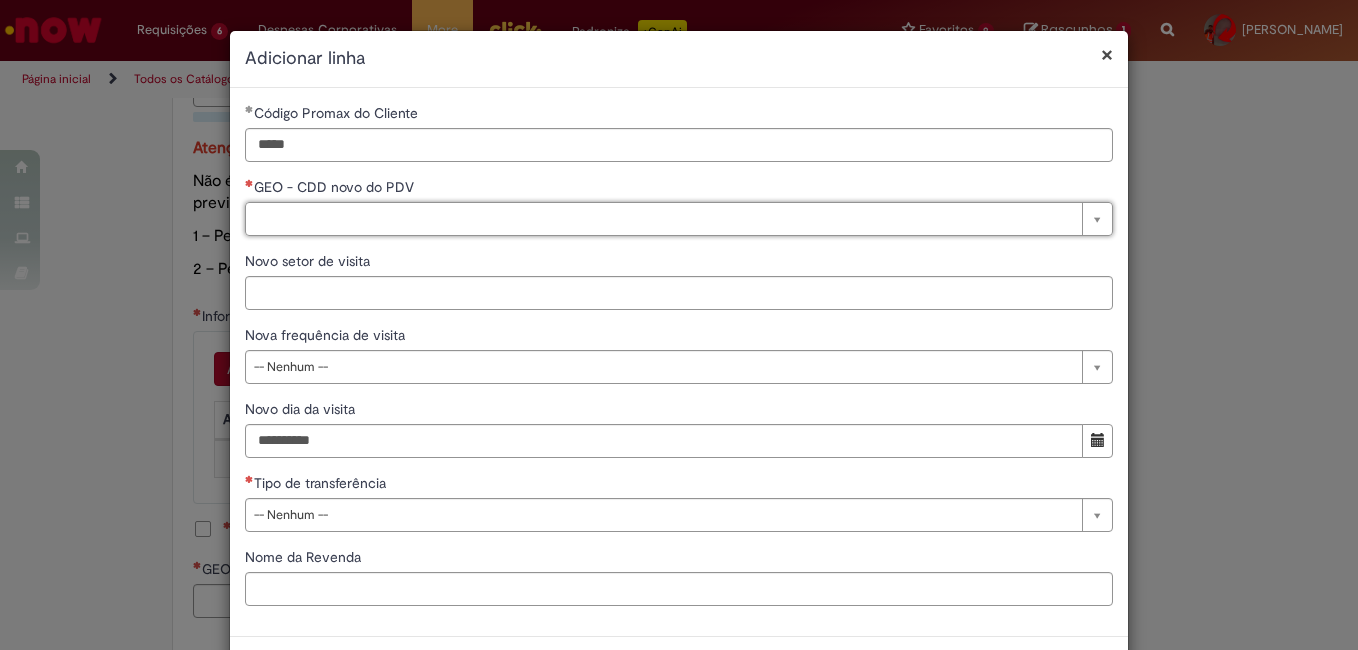 type on "*" 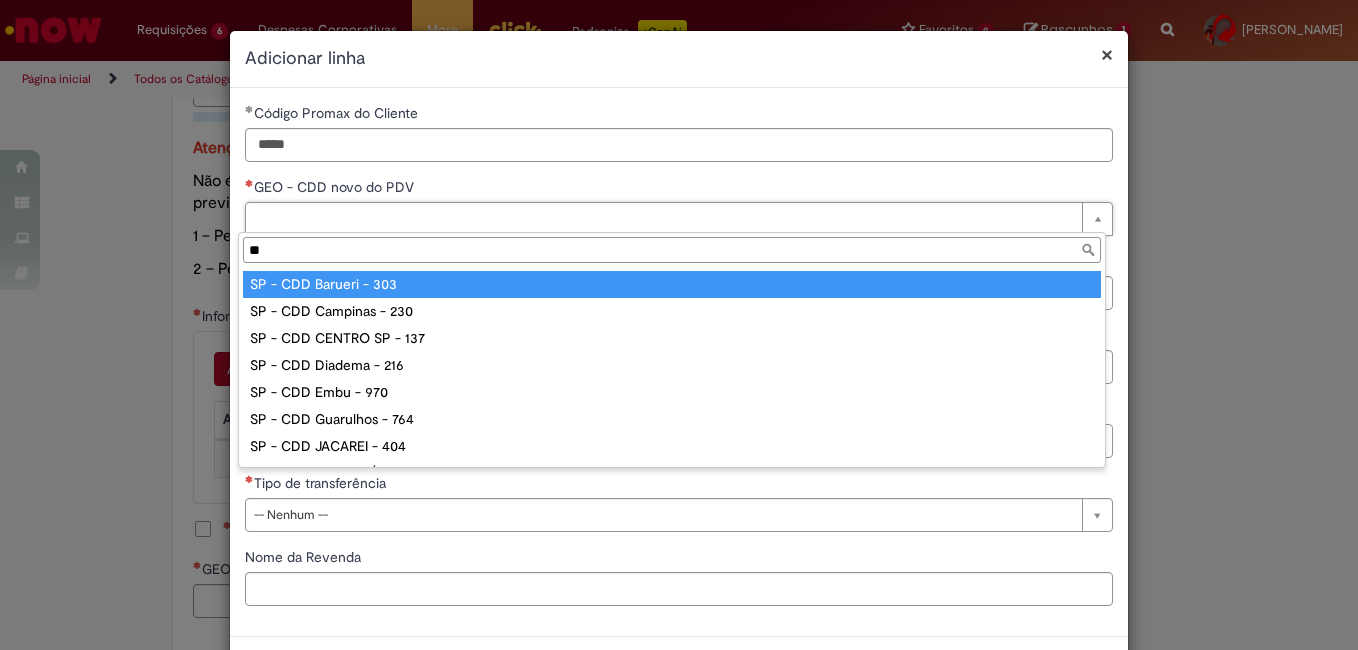 type on "*" 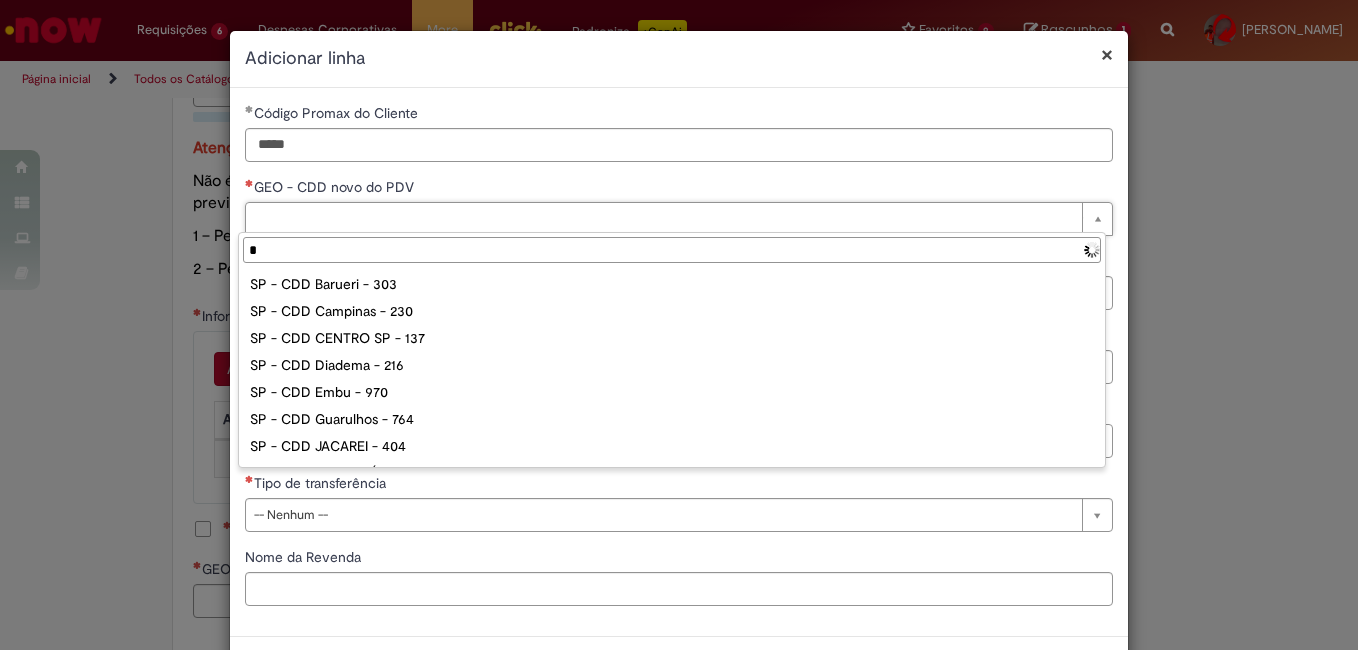 type 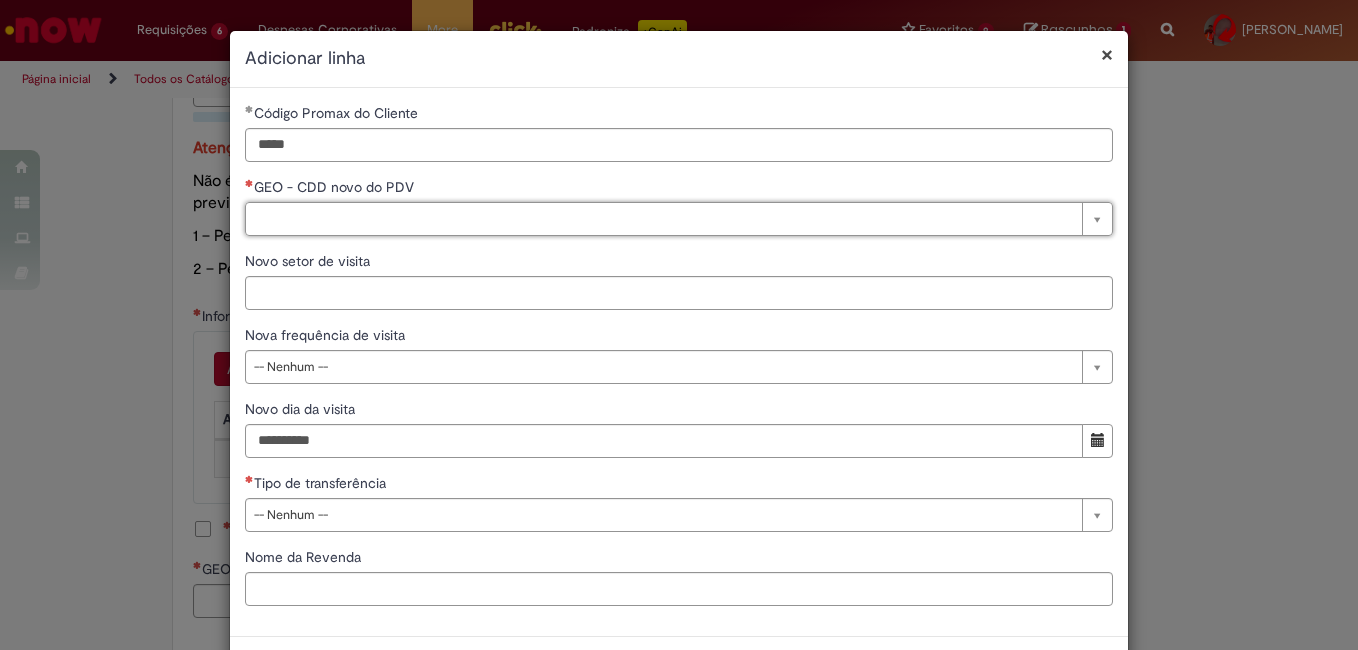 type on "*" 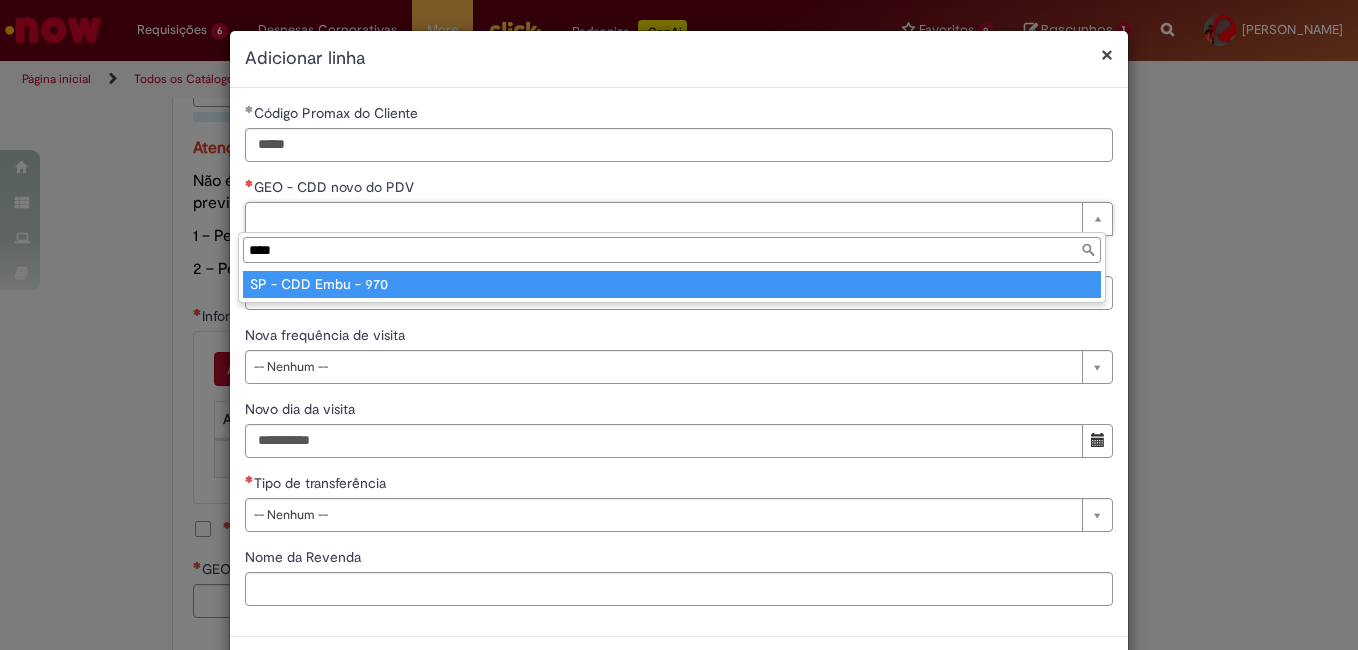 type on "****" 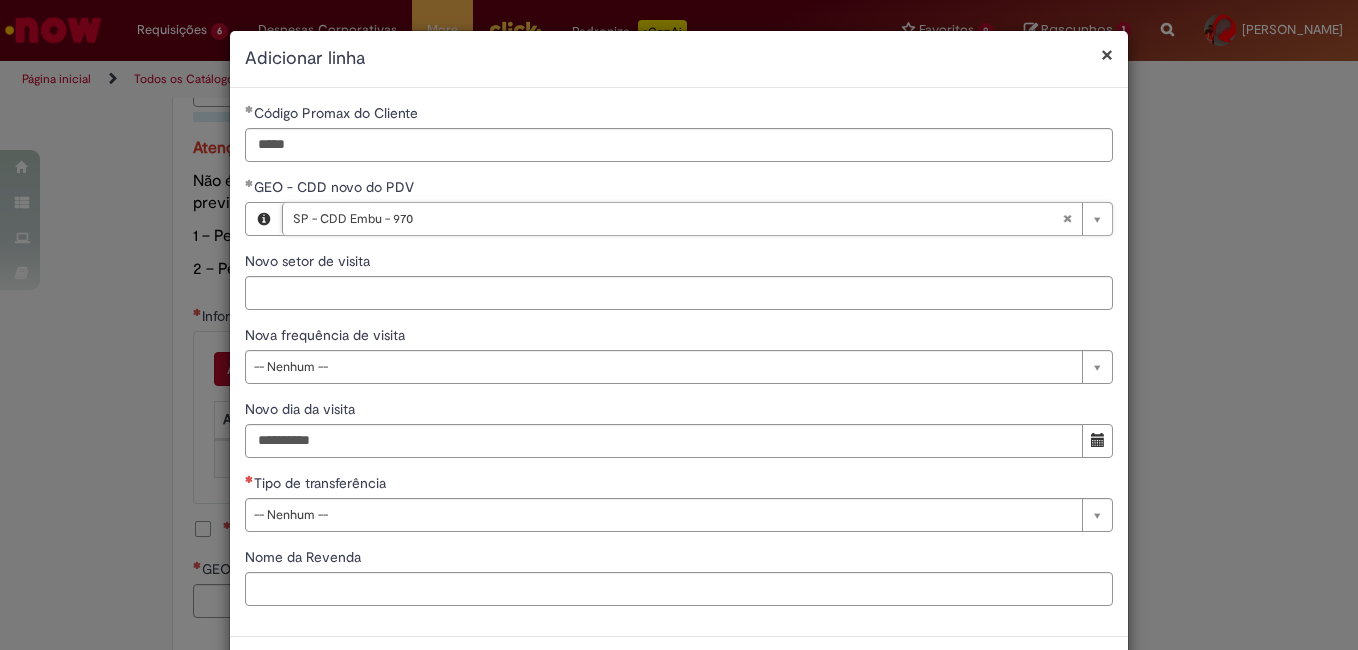 scroll, scrollTop: 82, scrollLeft: 0, axis: vertical 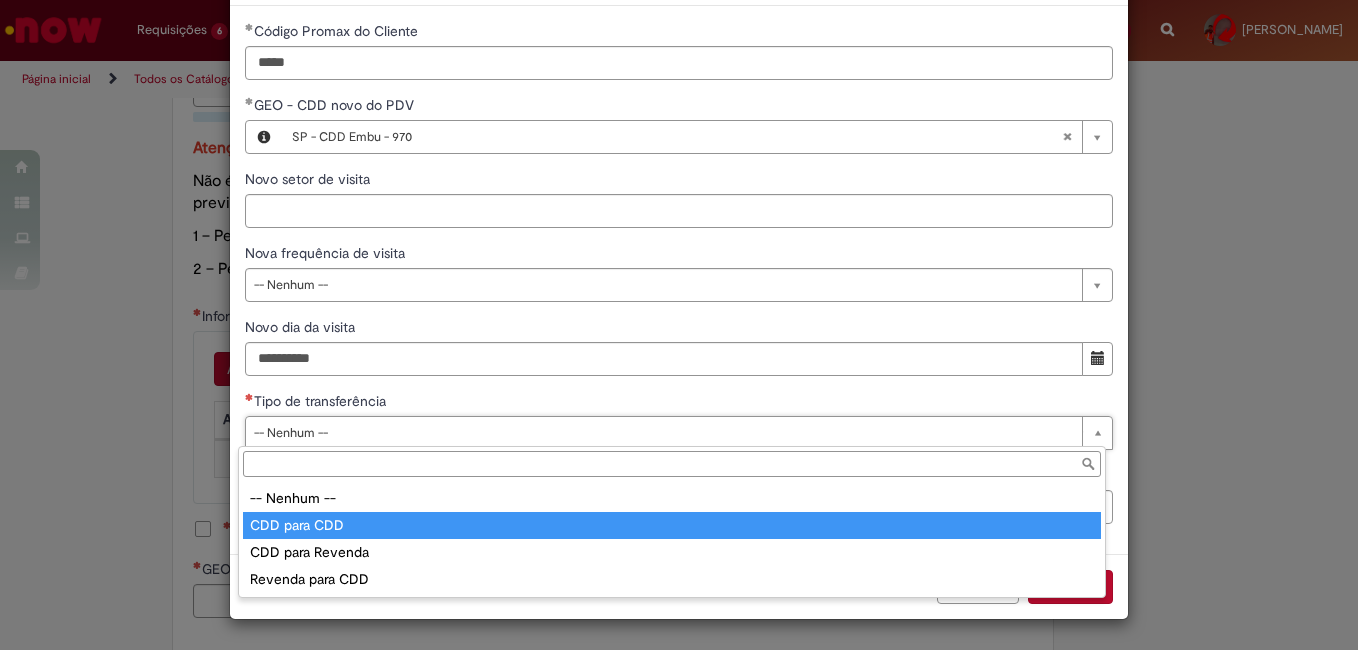 type on "**********" 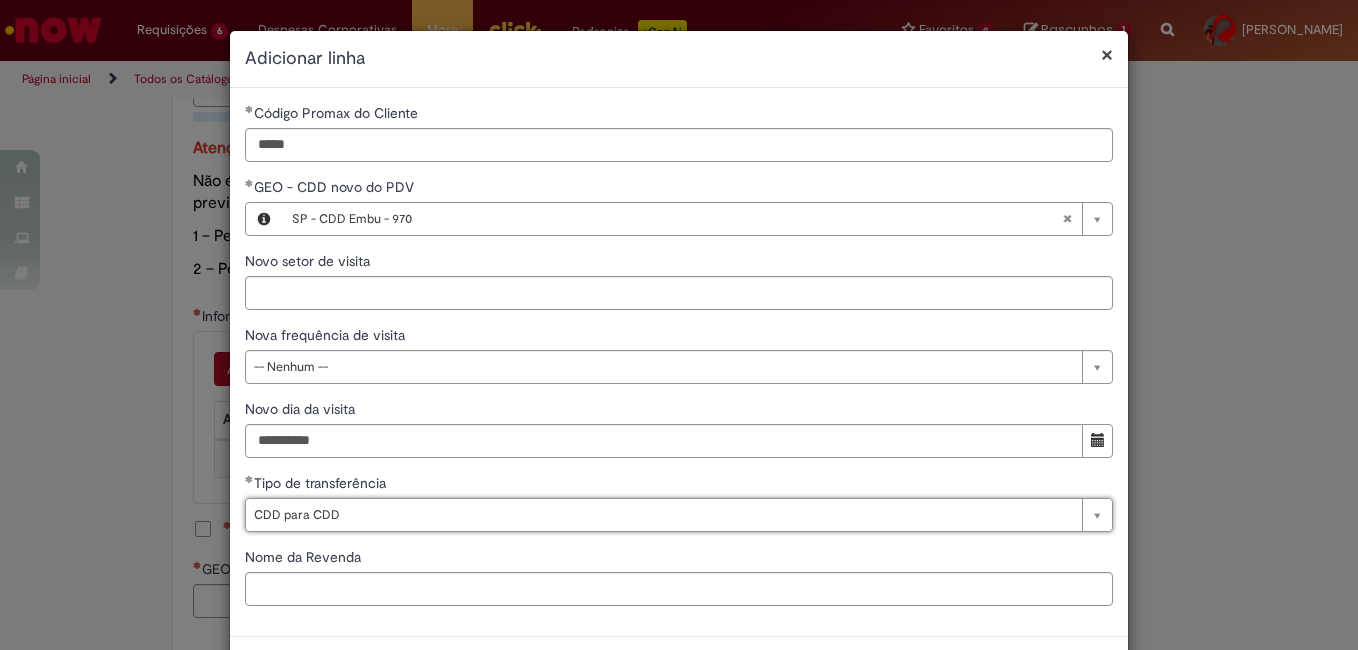 scroll, scrollTop: 82, scrollLeft: 0, axis: vertical 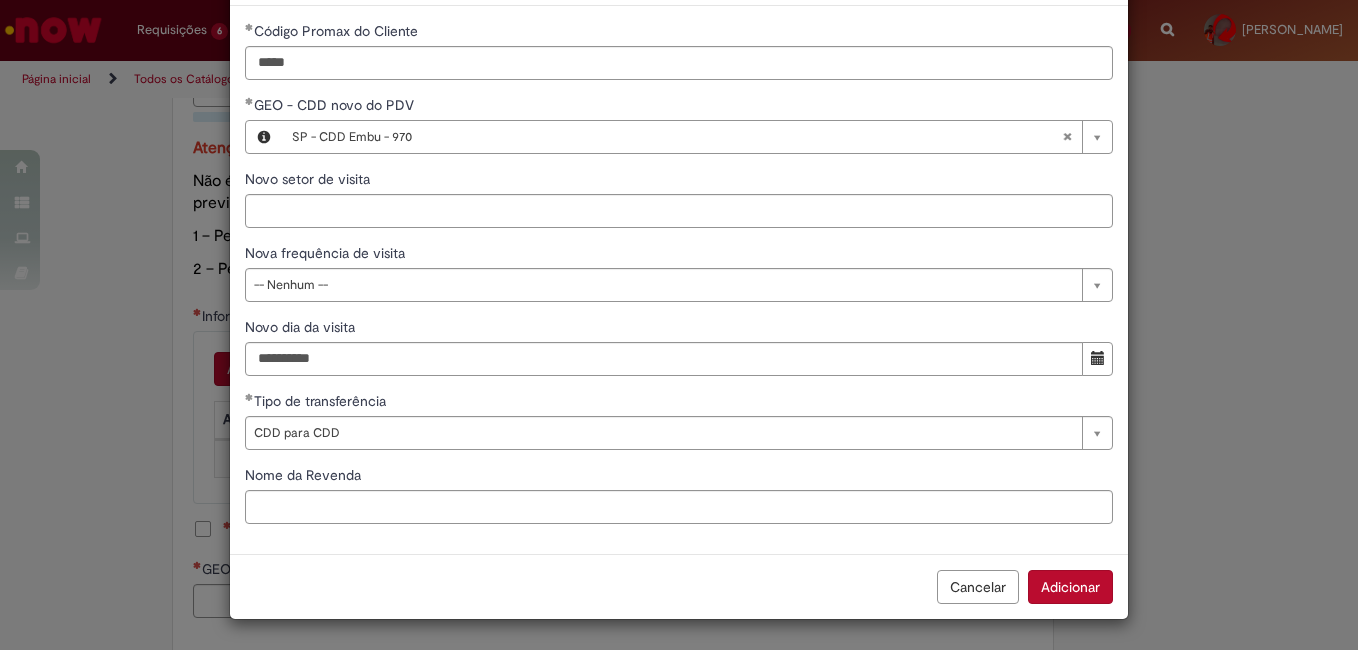 click on "Adicionar" at bounding box center [1070, 587] 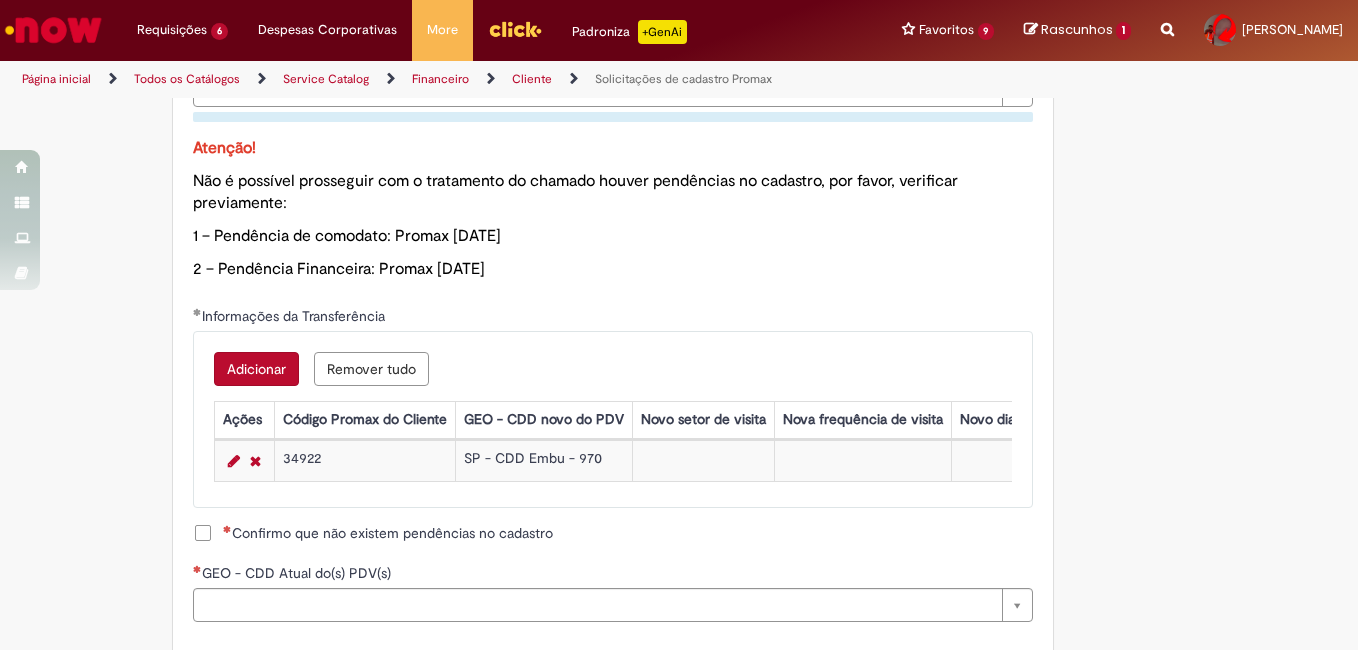 scroll, scrollTop: 1100, scrollLeft: 0, axis: vertical 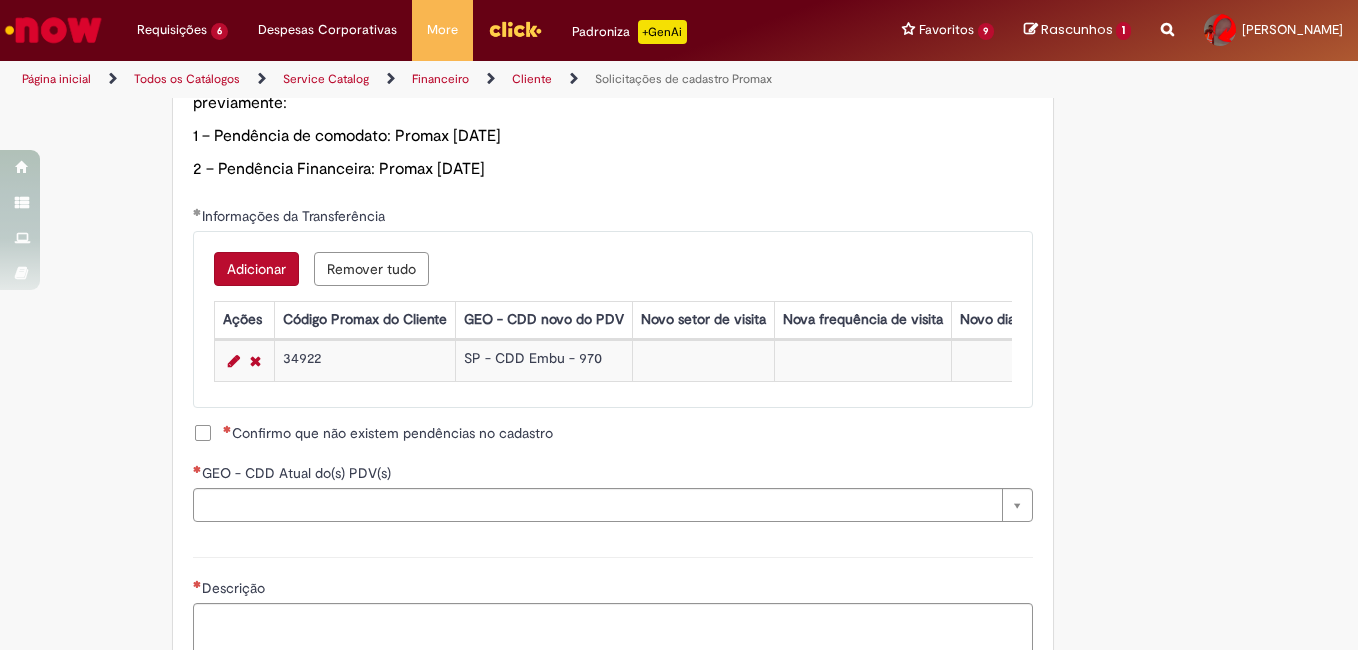 click on "Confirmo que não existem pendências no cadastro" at bounding box center (388, 433) 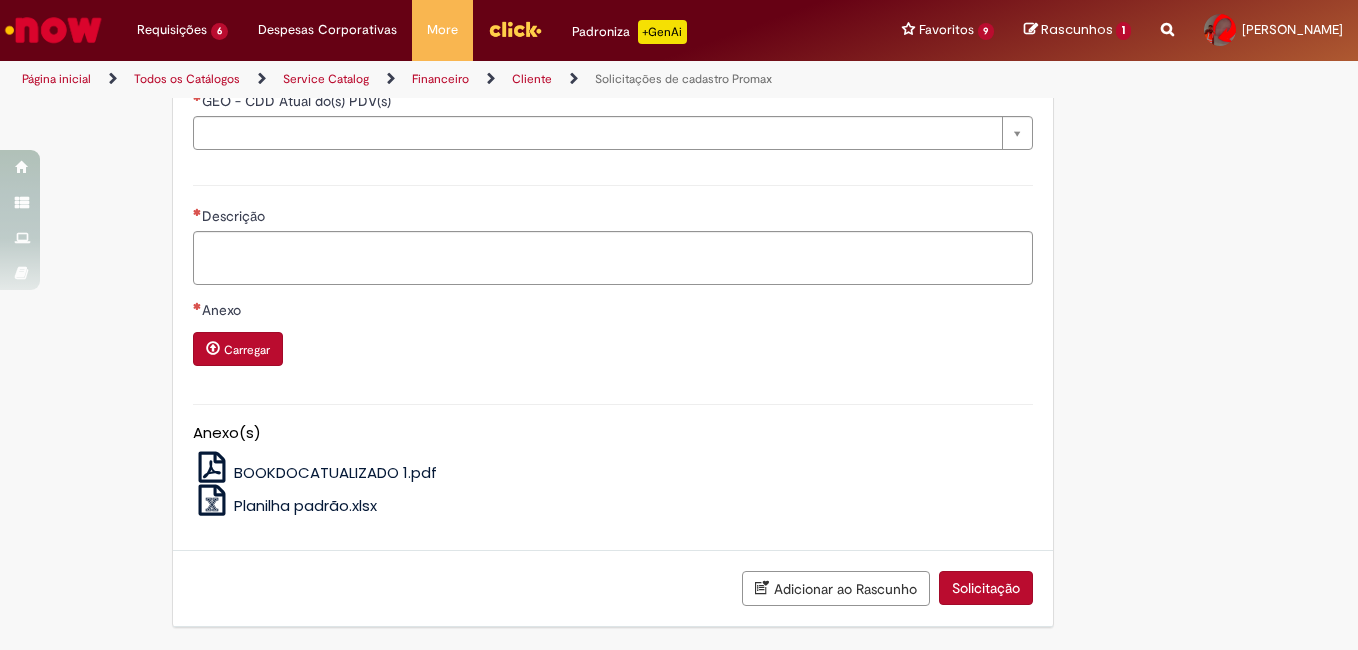 scroll, scrollTop: 1307, scrollLeft: 0, axis: vertical 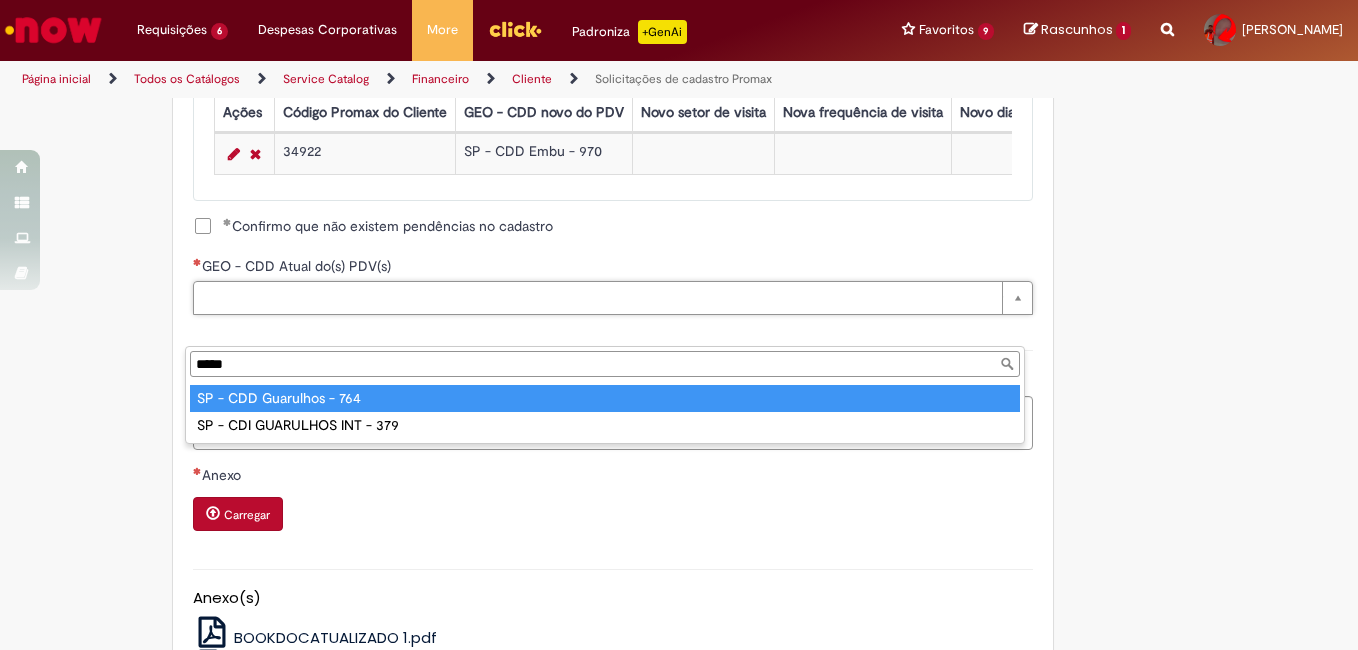 type on "*****" 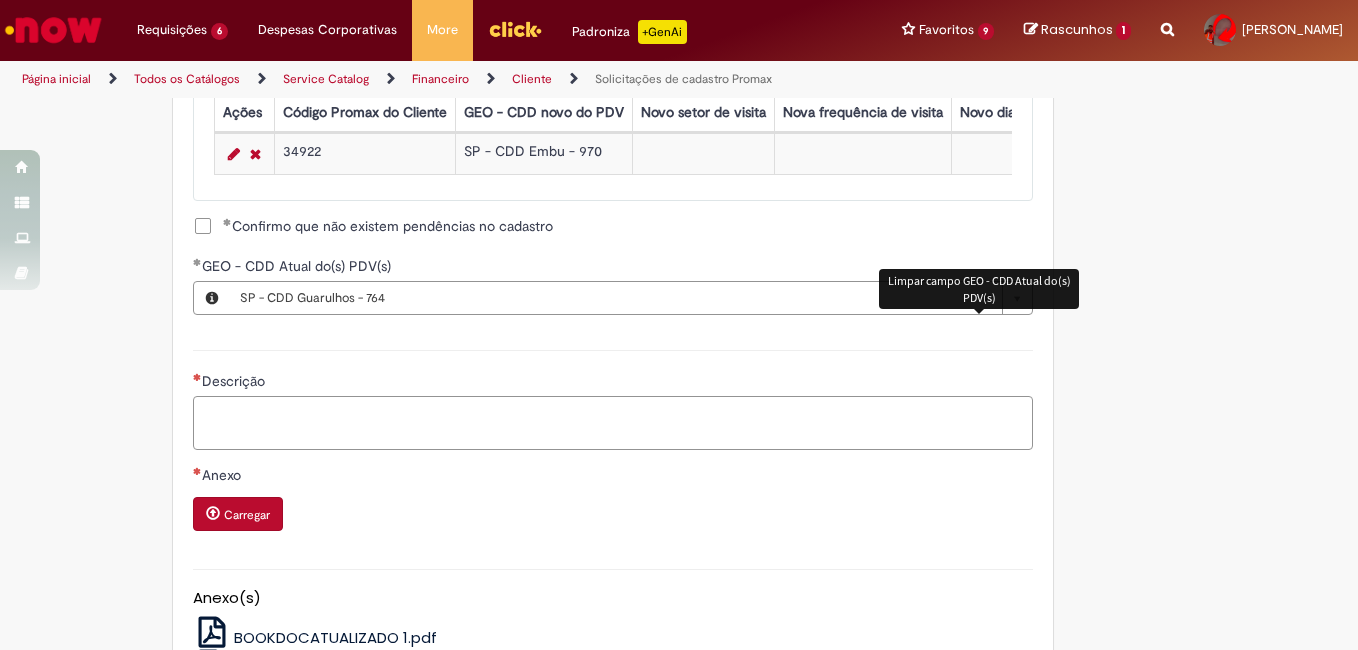 click on "Descrição" at bounding box center [613, 423] 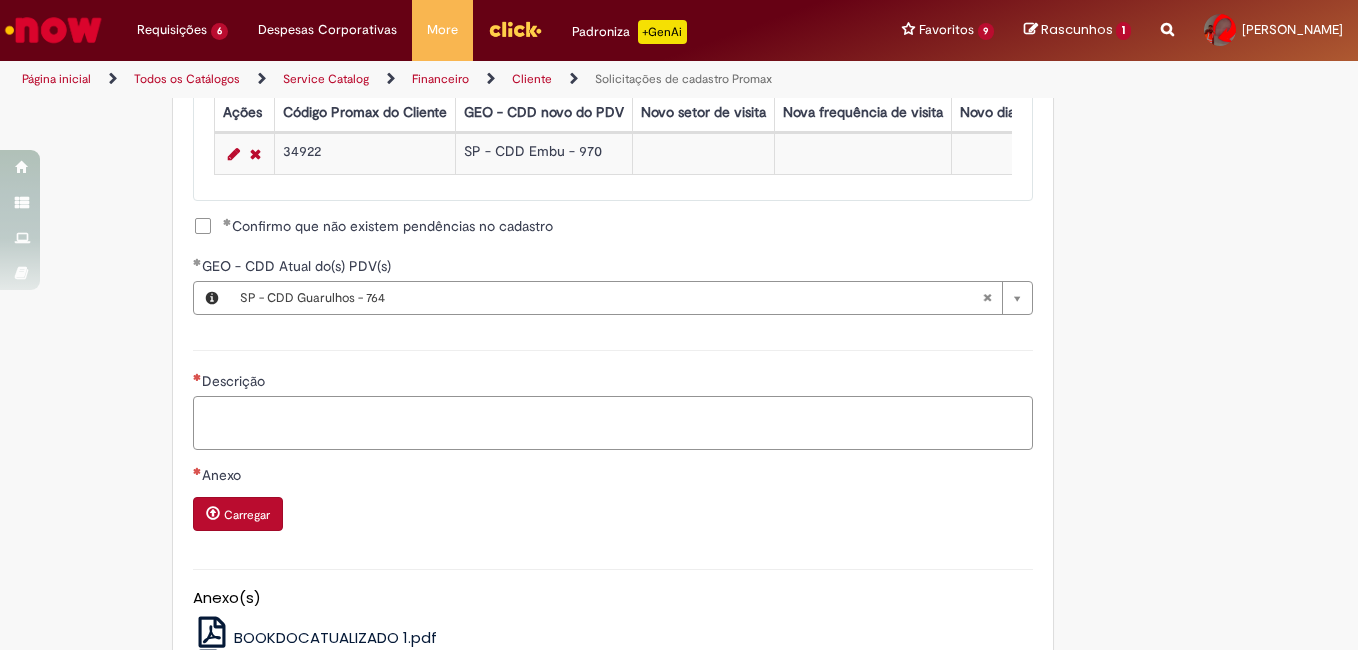 scroll, scrollTop: 1507, scrollLeft: 0, axis: vertical 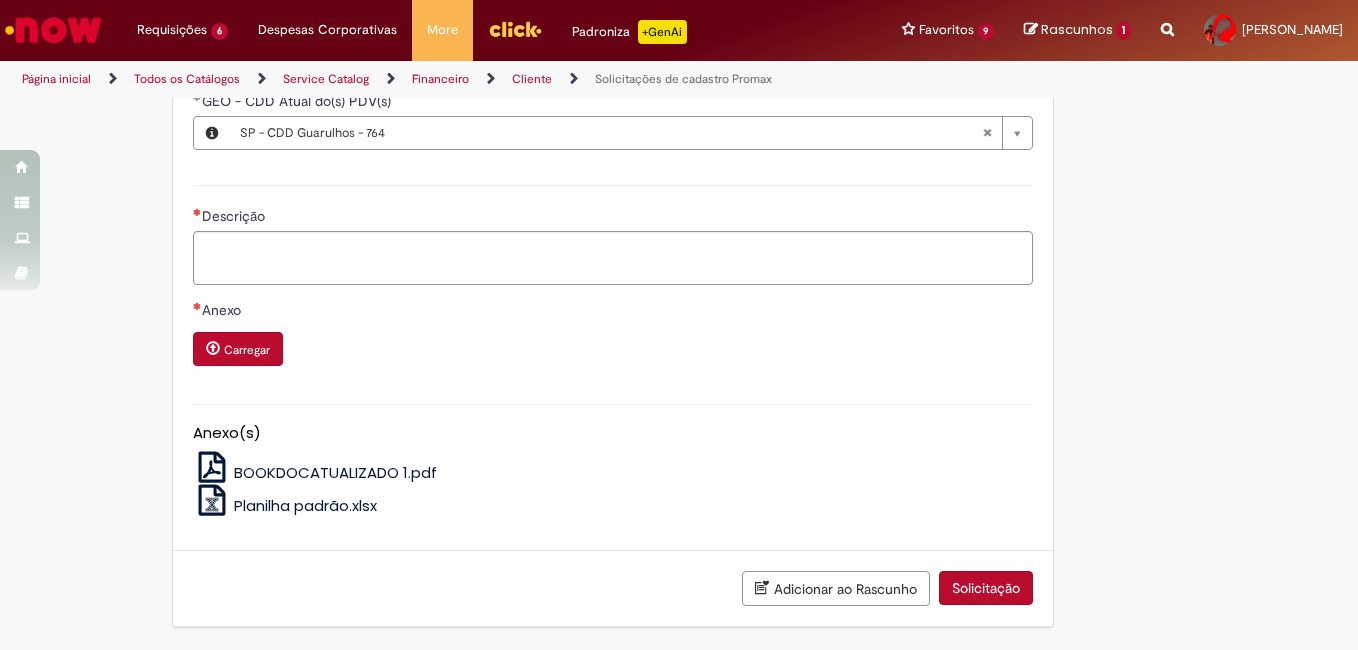 click on "Carregar" at bounding box center (247, 350) 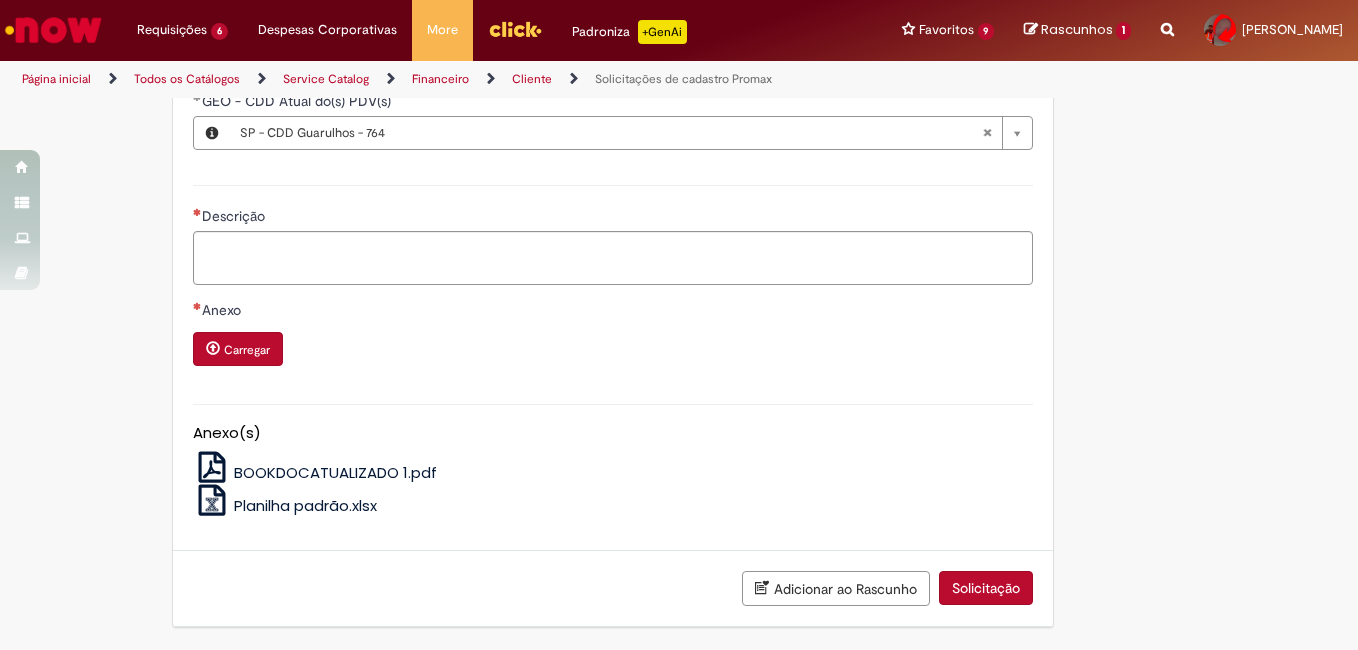 click on "Anexo
Carregar" at bounding box center (613, 342) 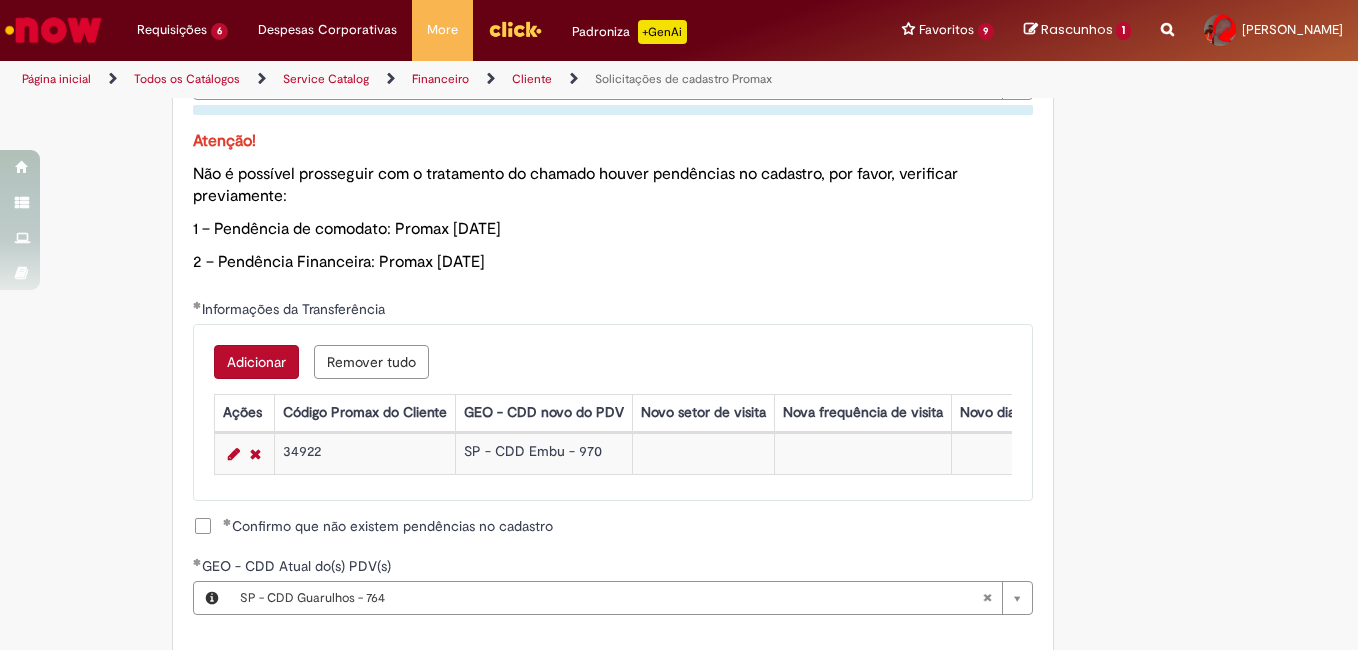 scroll, scrollTop: 1507, scrollLeft: 0, axis: vertical 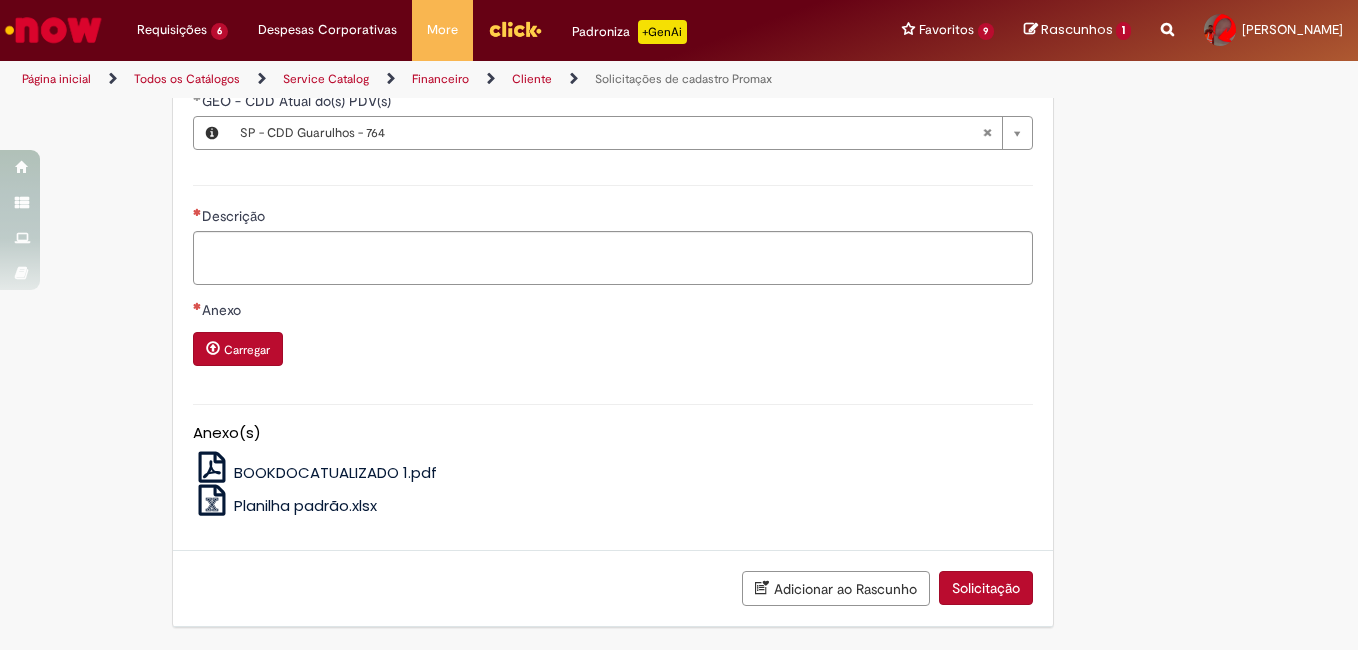 click on "Carregar" at bounding box center [247, 350] 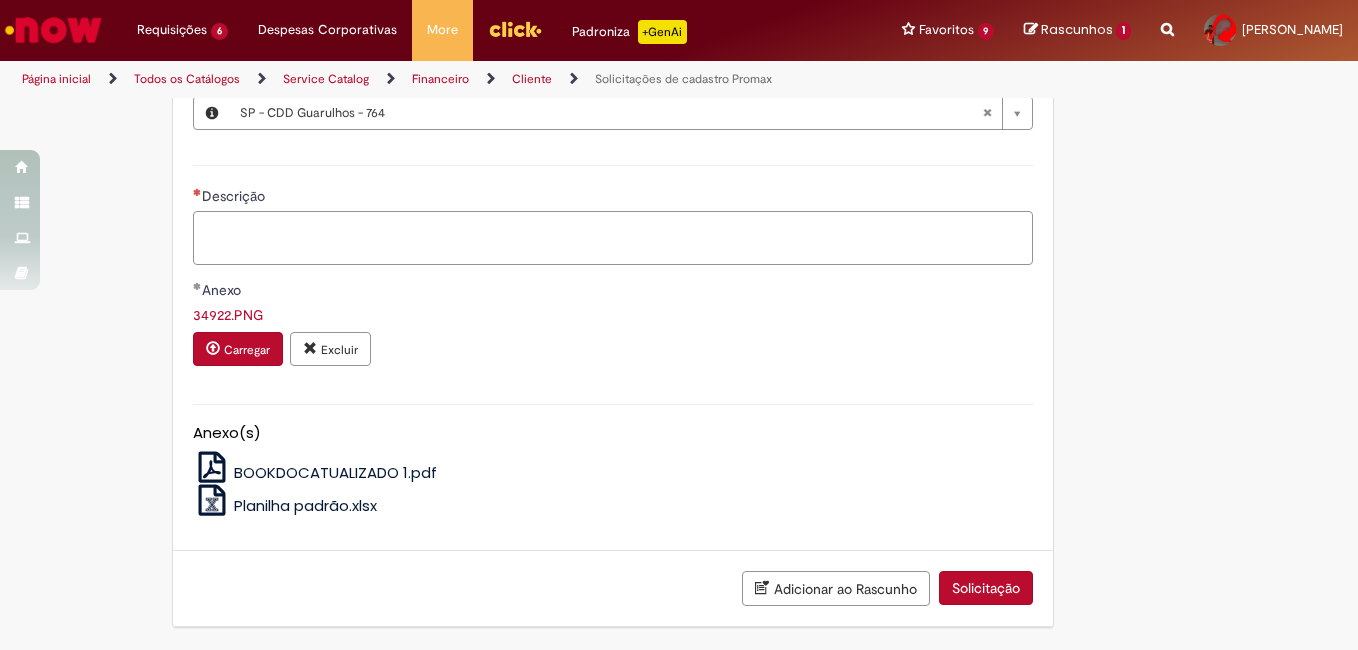click on "Descrição" at bounding box center (613, 238) 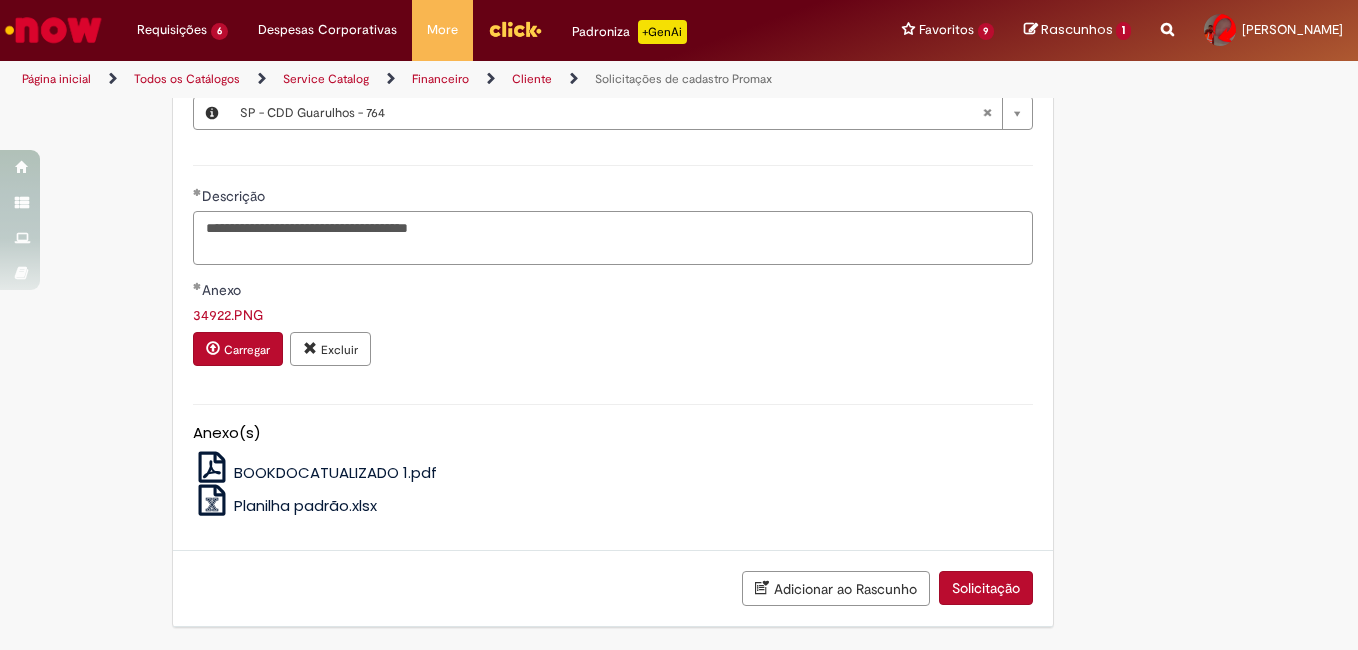 scroll, scrollTop: 1527, scrollLeft: 0, axis: vertical 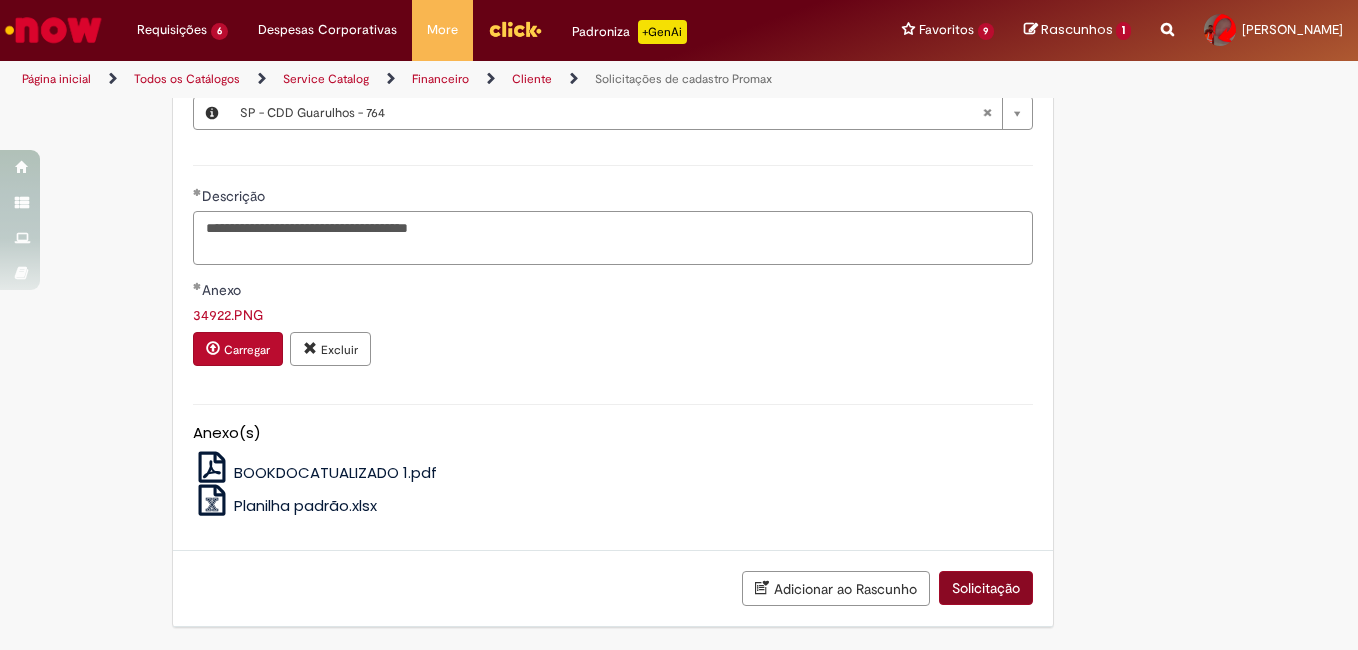 type on "**********" 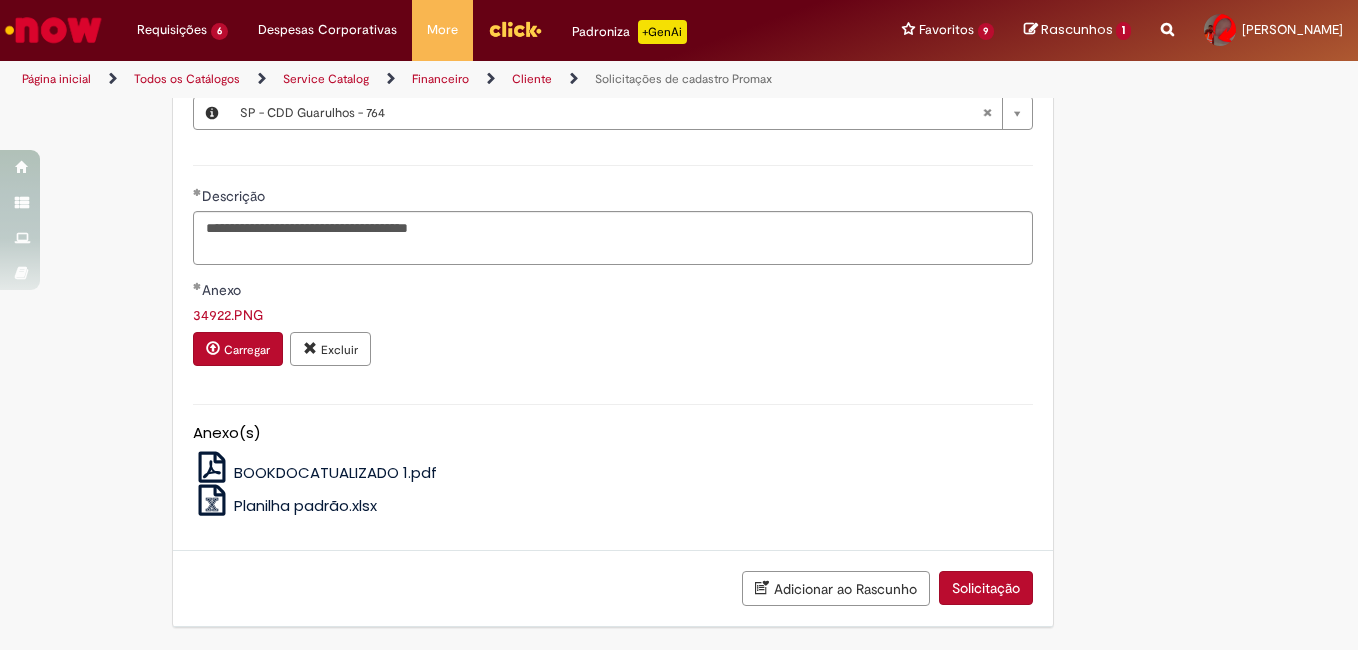 click on "Solicitação" at bounding box center (986, 588) 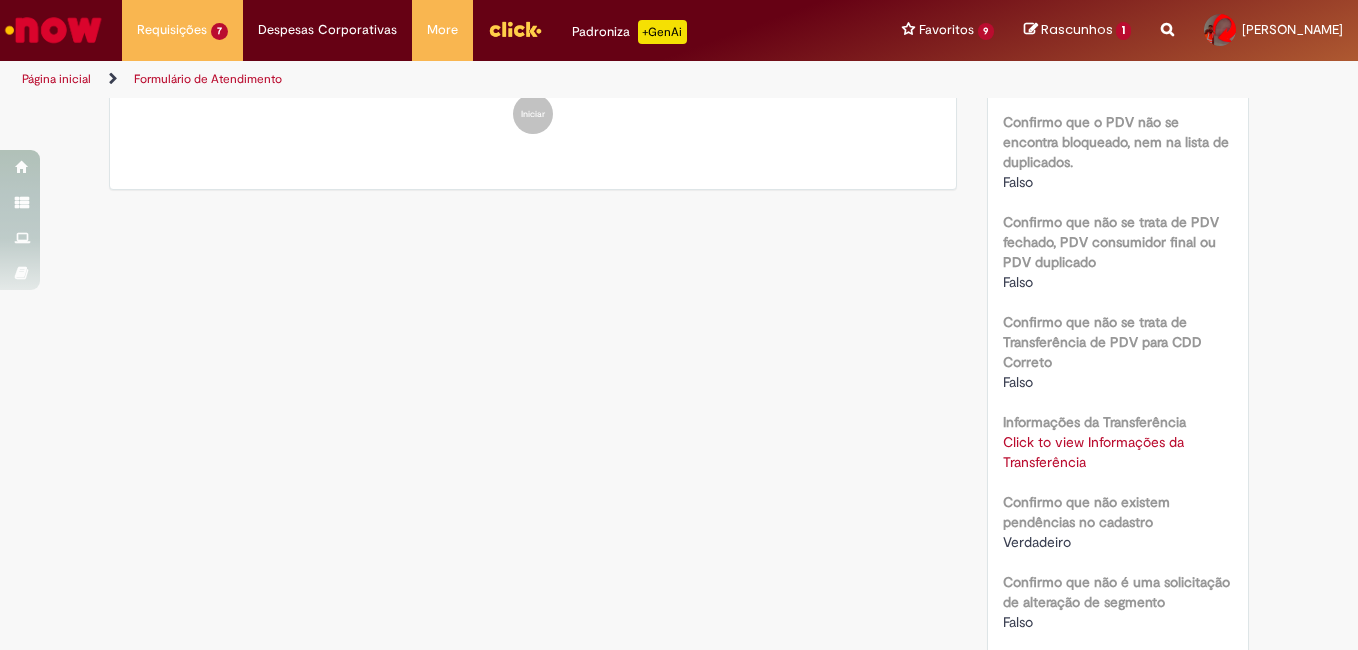 scroll, scrollTop: 0, scrollLeft: 0, axis: both 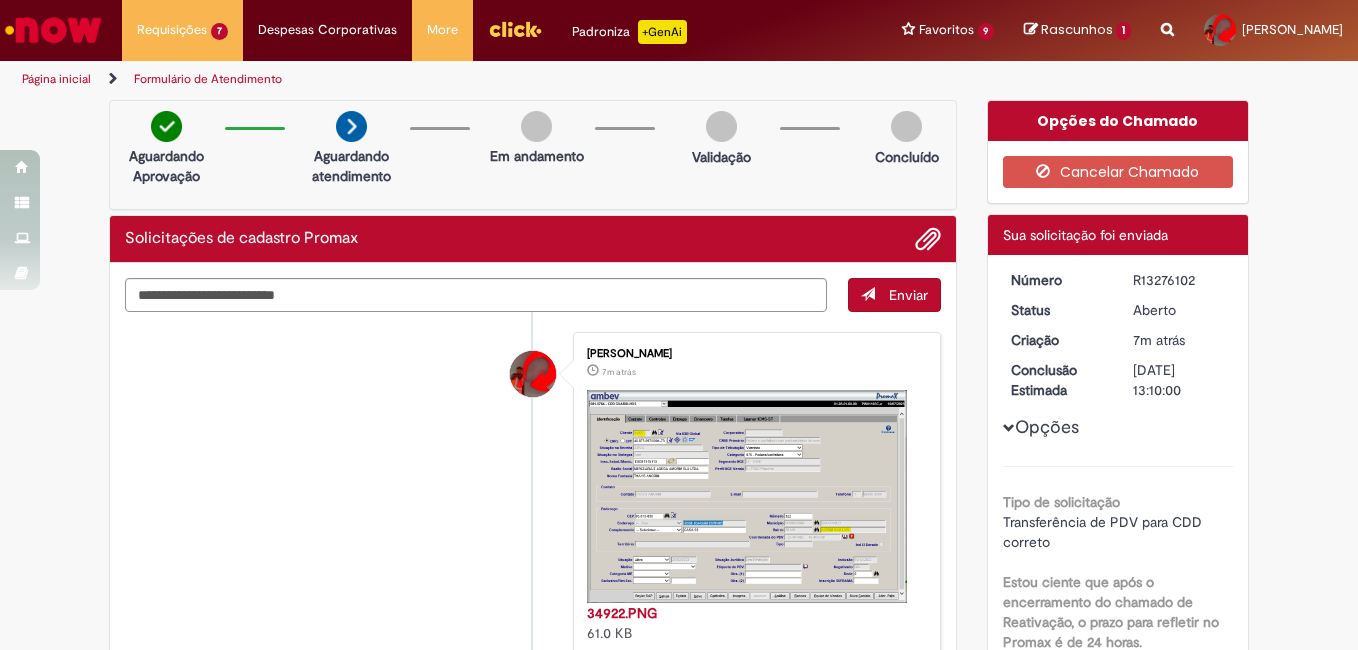drag, startPoint x: 1127, startPoint y: 280, endPoint x: 1197, endPoint y: 279, distance: 70.00714 